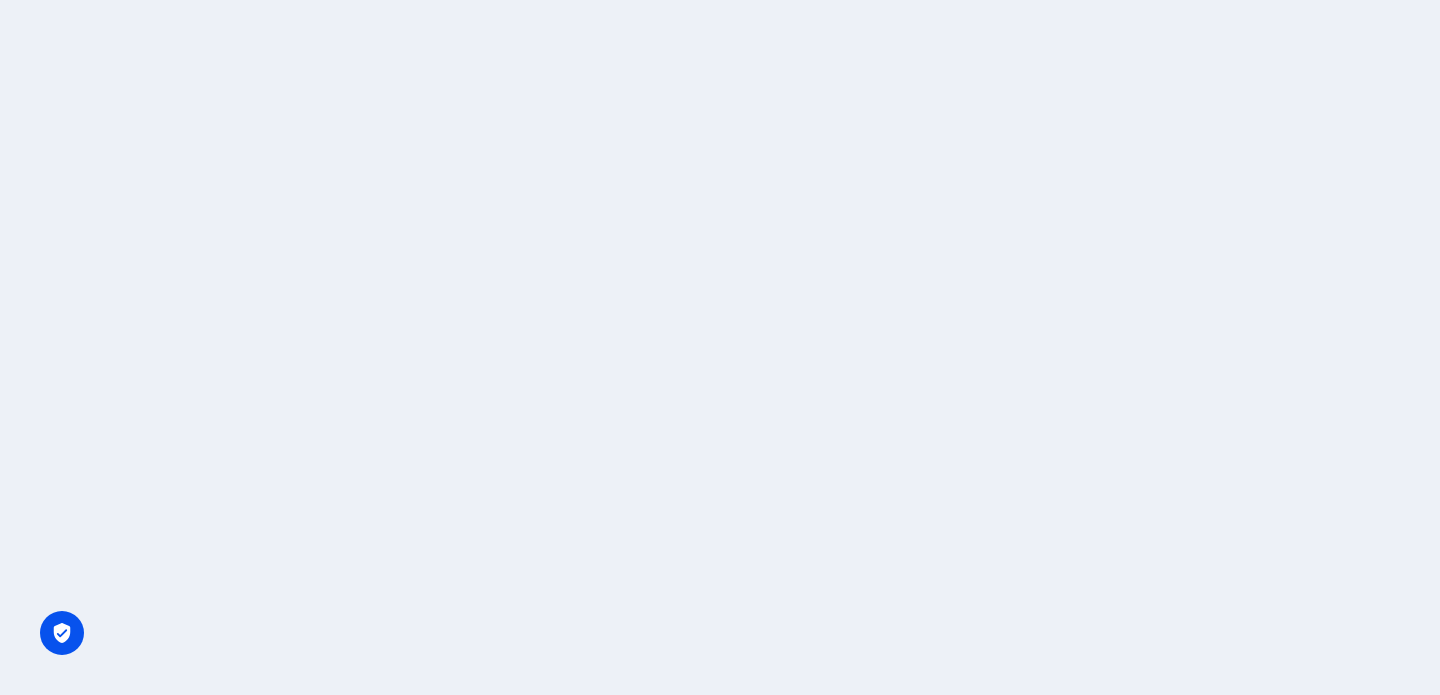 scroll, scrollTop: 0, scrollLeft: 0, axis: both 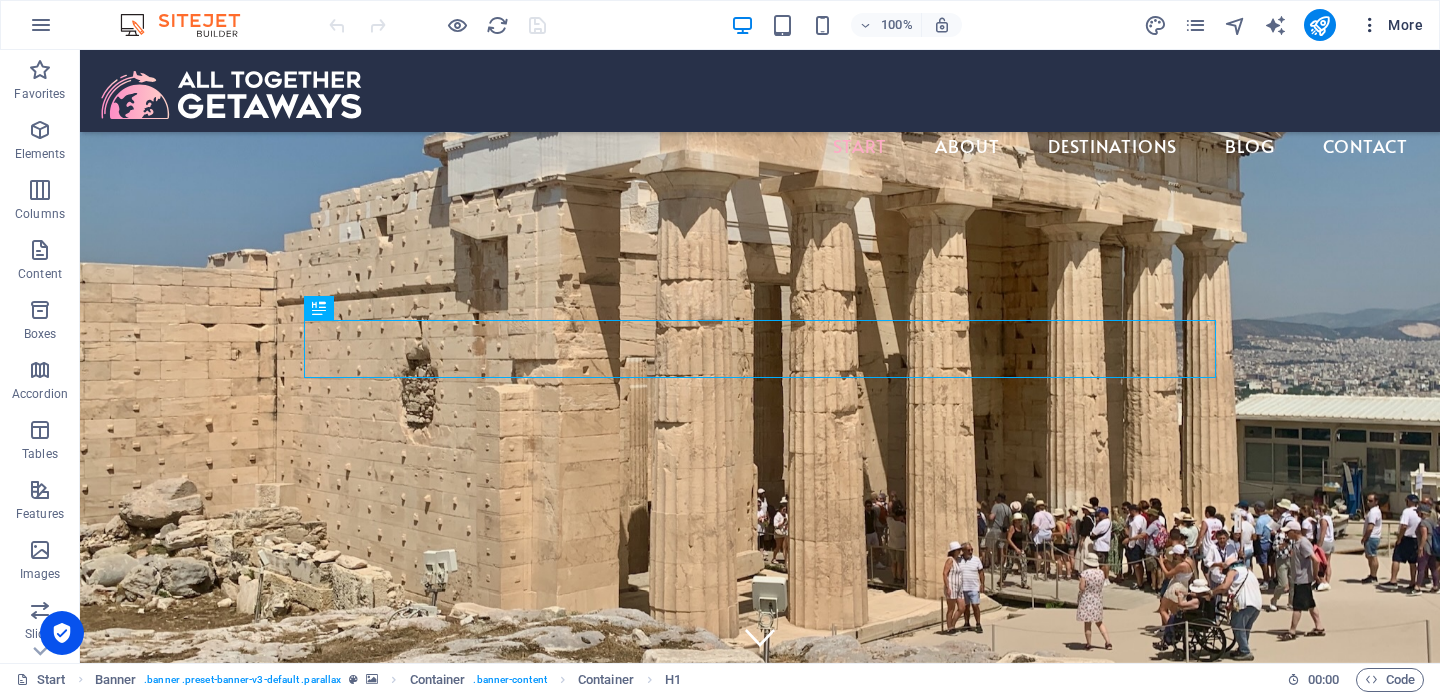 click at bounding box center [1370, 25] 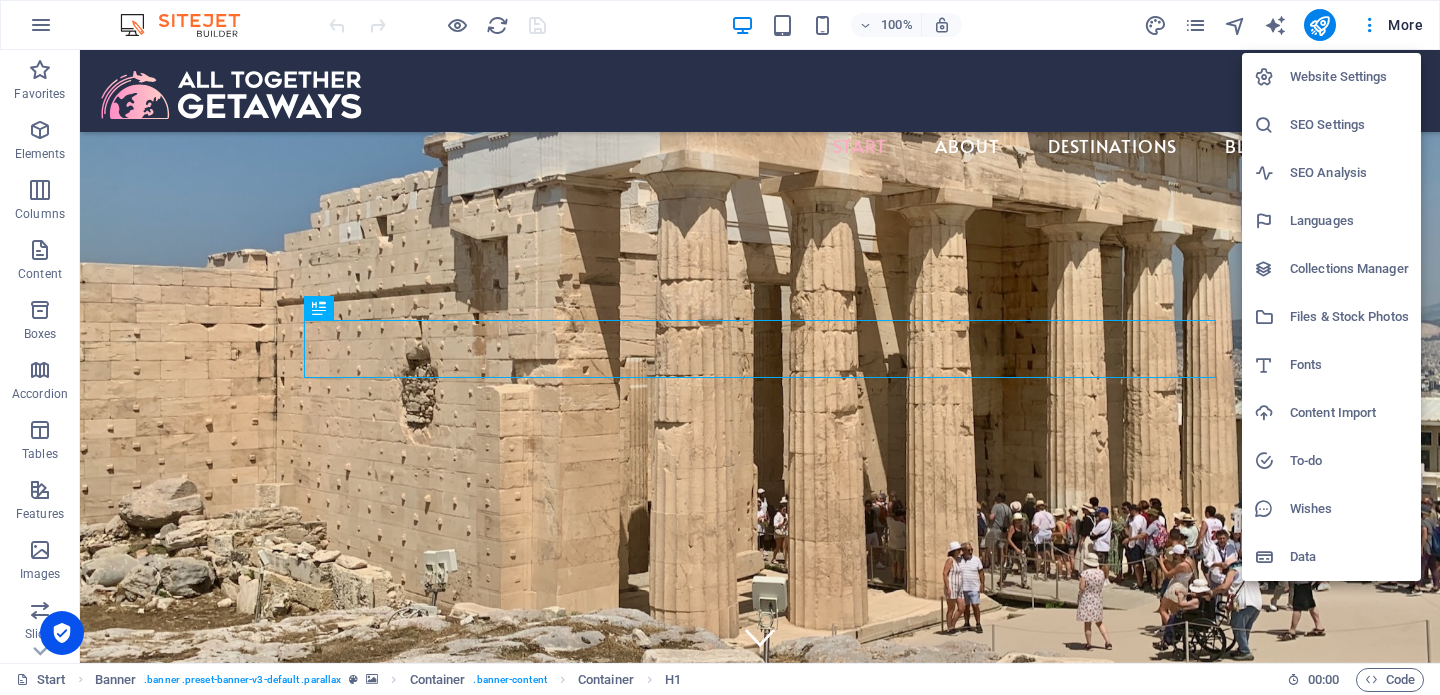 click on "SEO Analysis" at bounding box center [1349, 173] 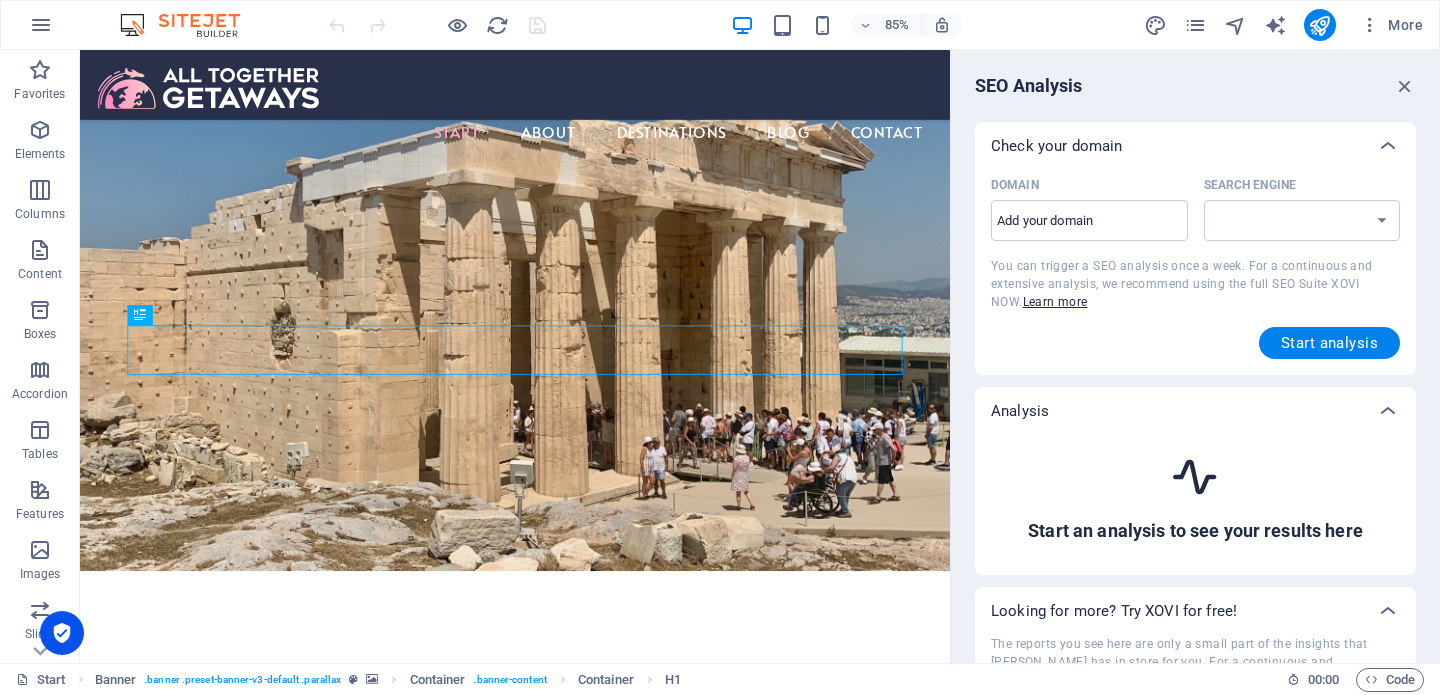 select on "google.com" 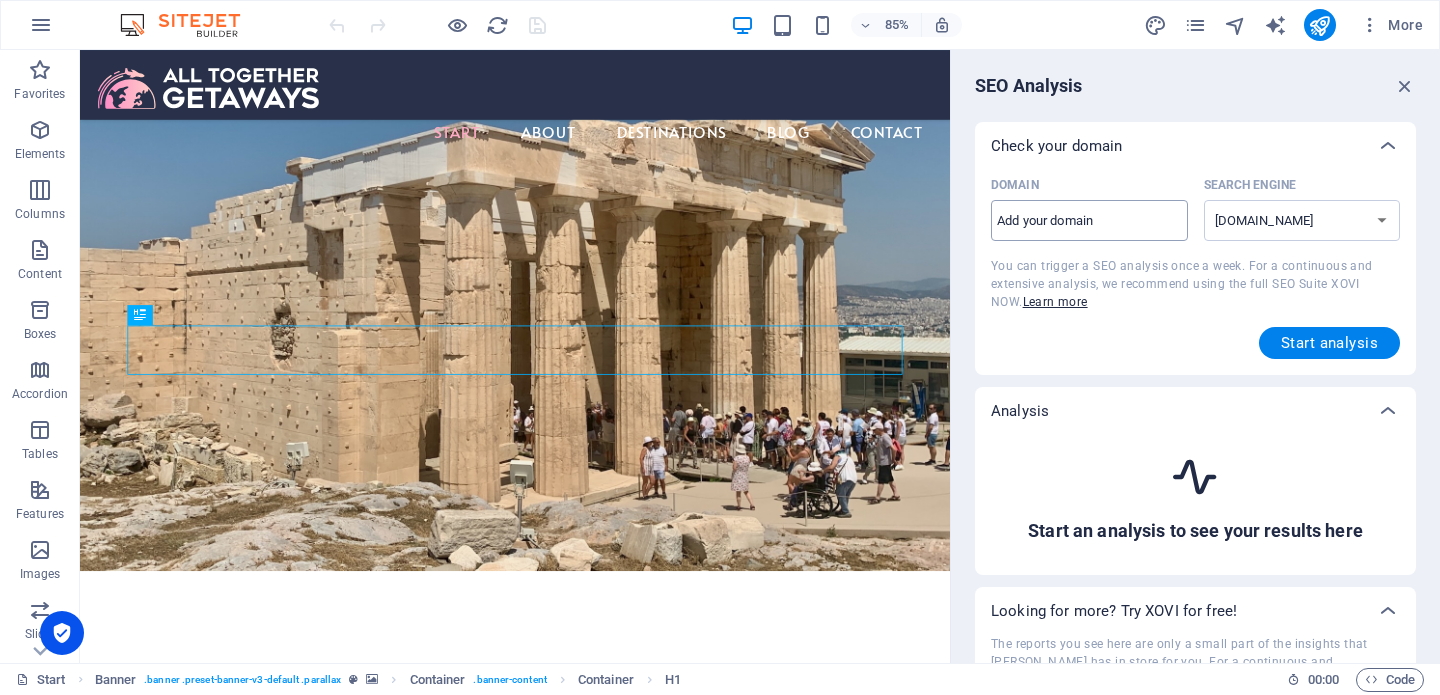 click on "Domain ​" at bounding box center (1089, 221) 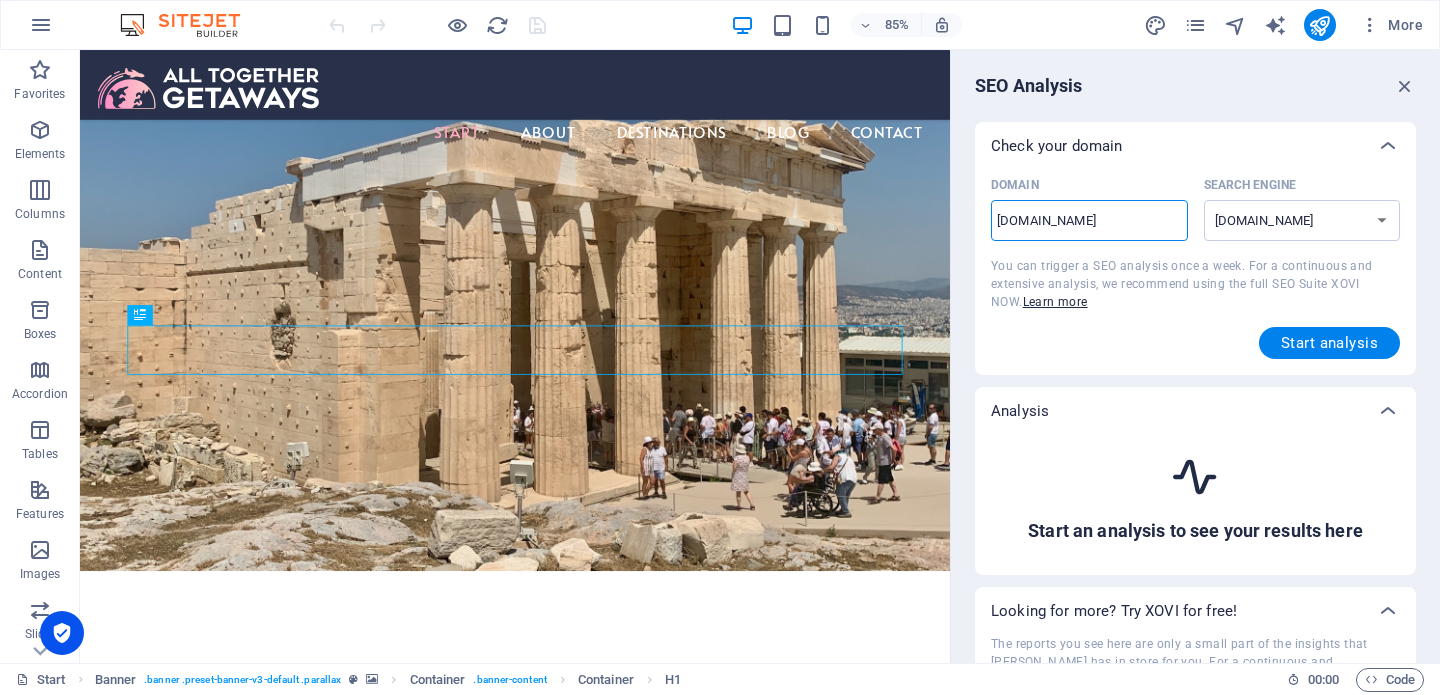 type on "www.alltogethergetaways.com" 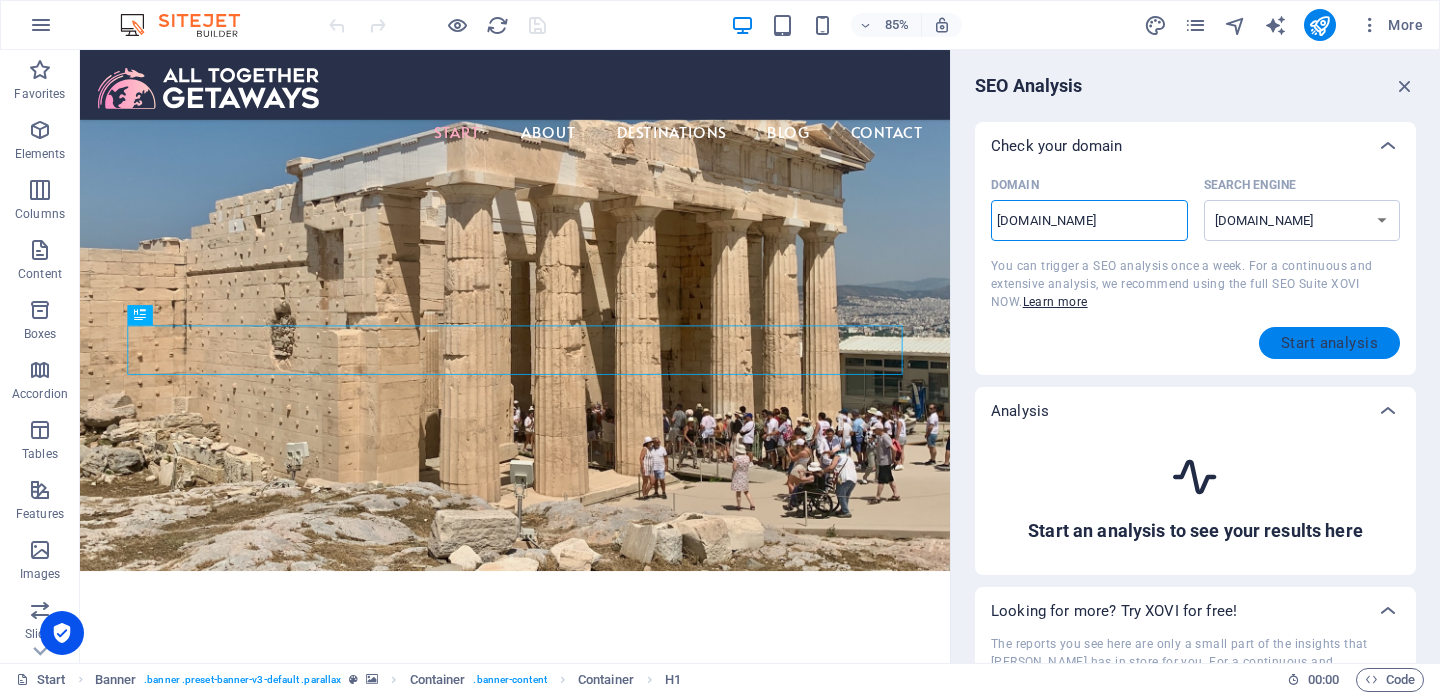 type on "www.alltogethergetaways.com" 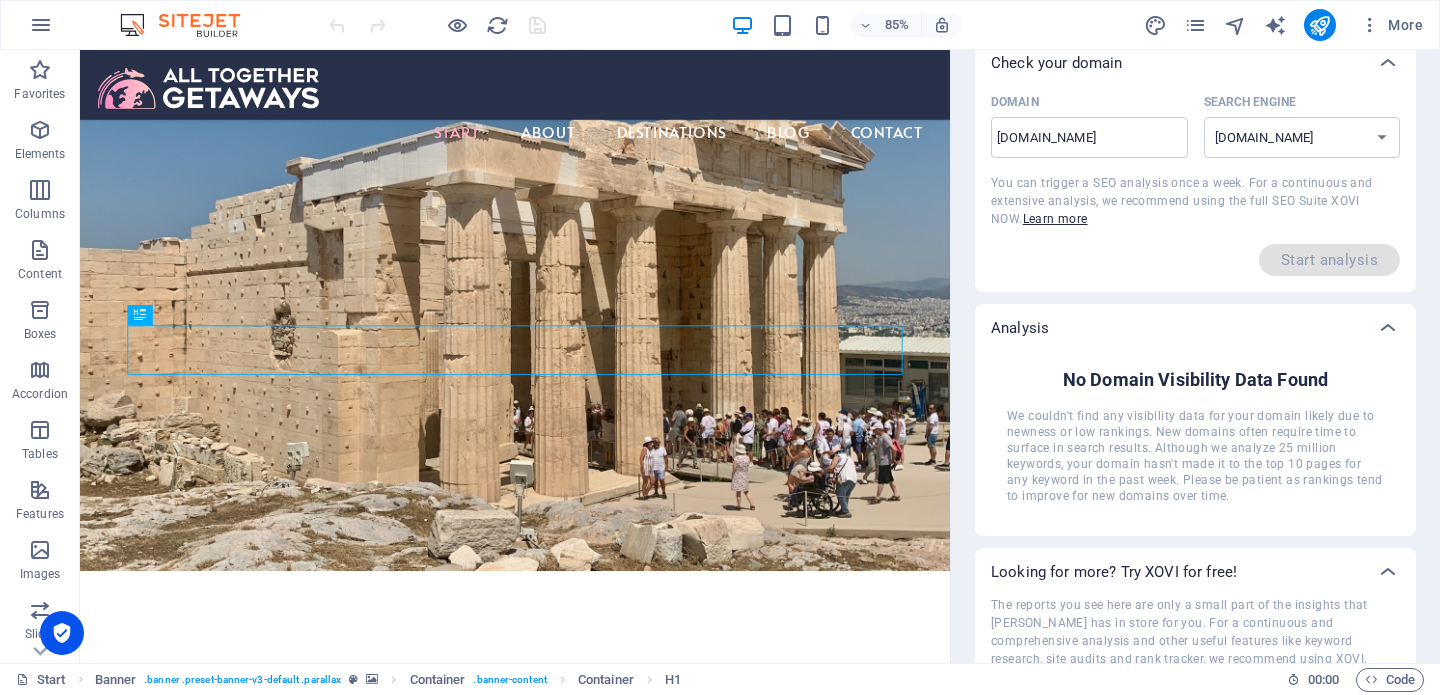 scroll, scrollTop: 0, scrollLeft: 0, axis: both 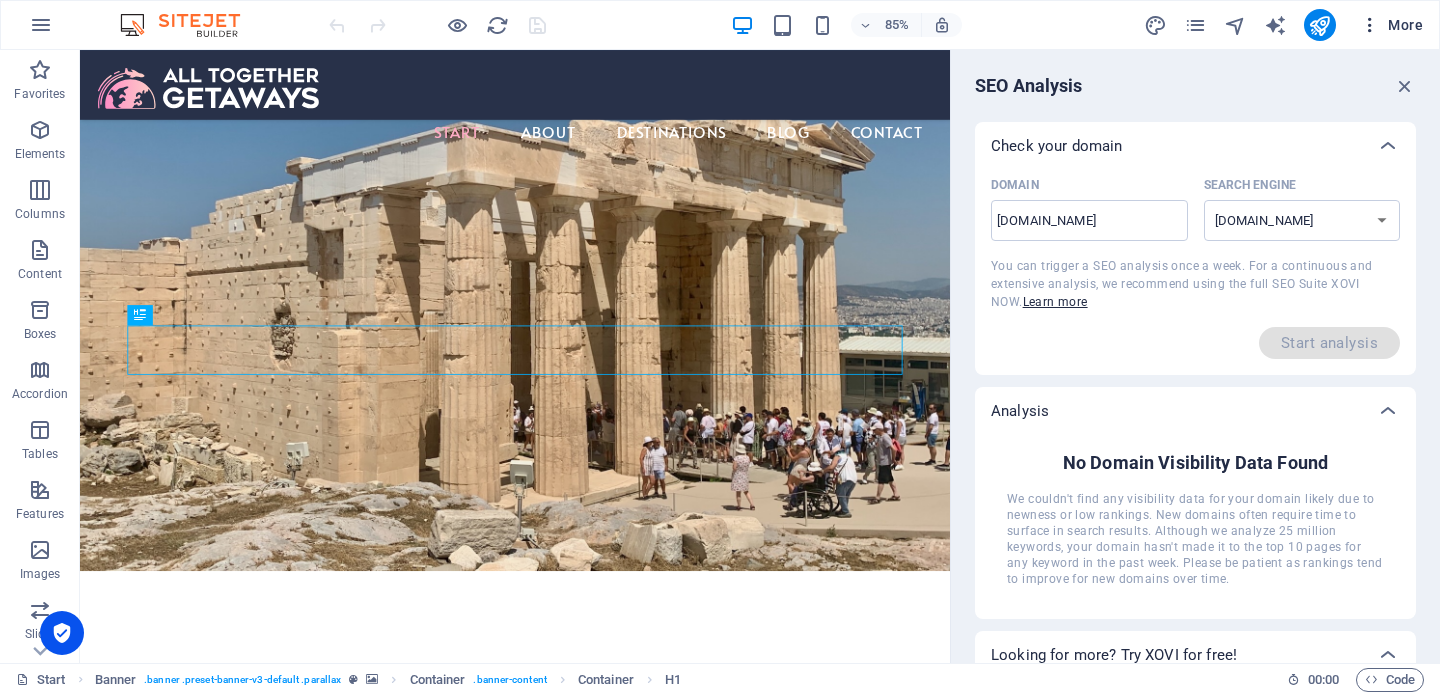 click on "More" at bounding box center [1391, 25] 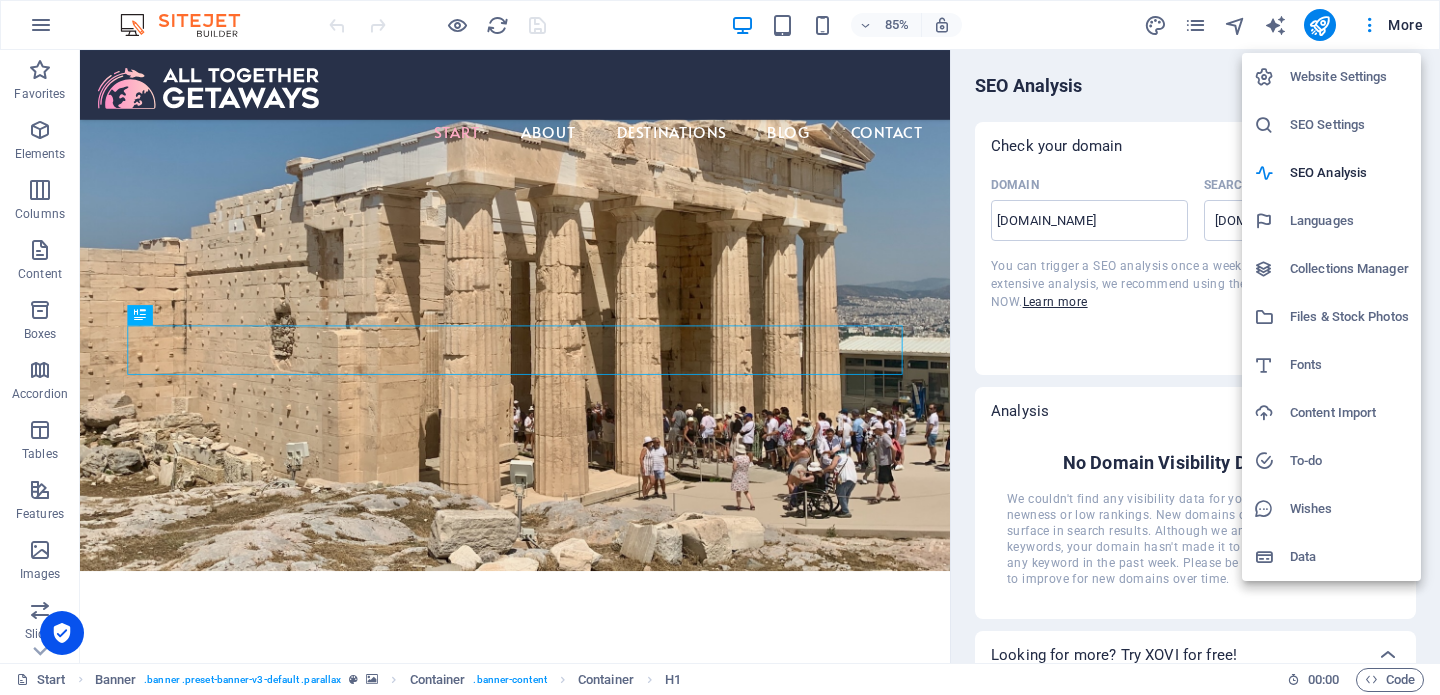 click at bounding box center [720, 347] 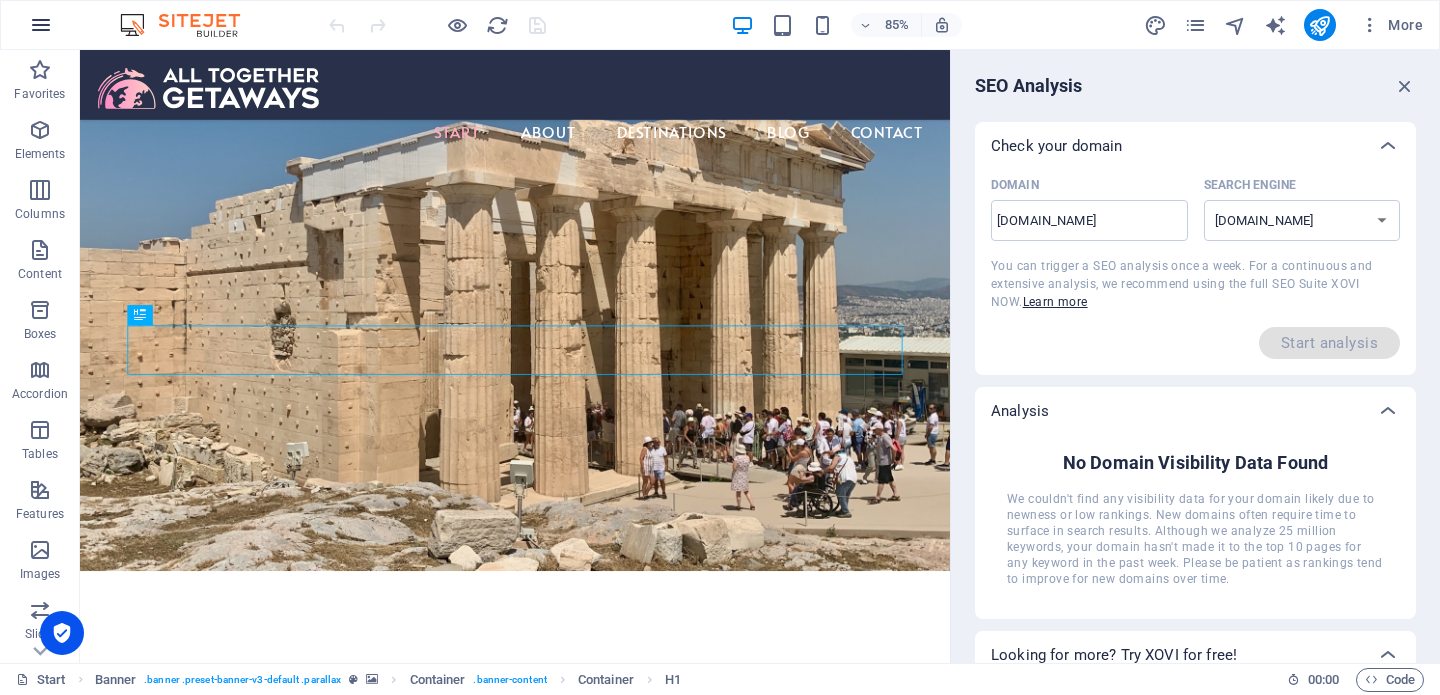 click at bounding box center [41, 25] 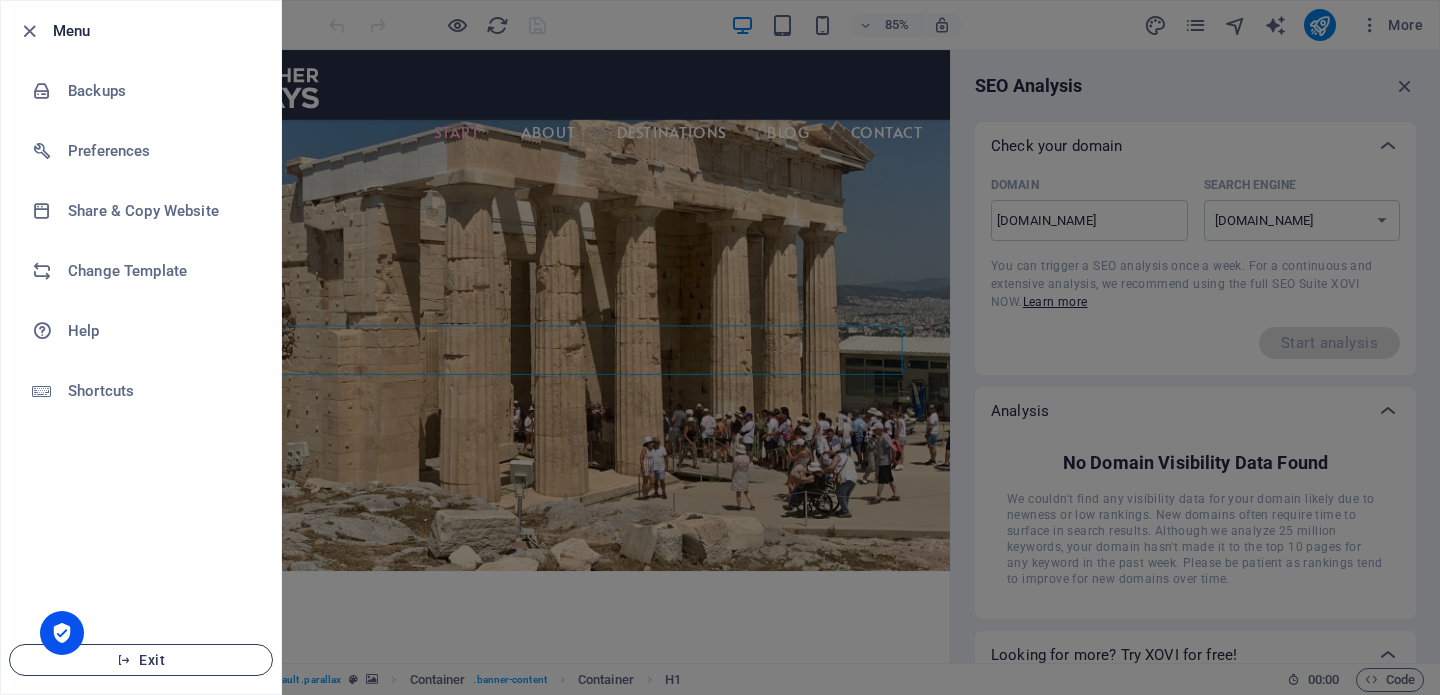 click on "Exit" at bounding box center [141, 660] 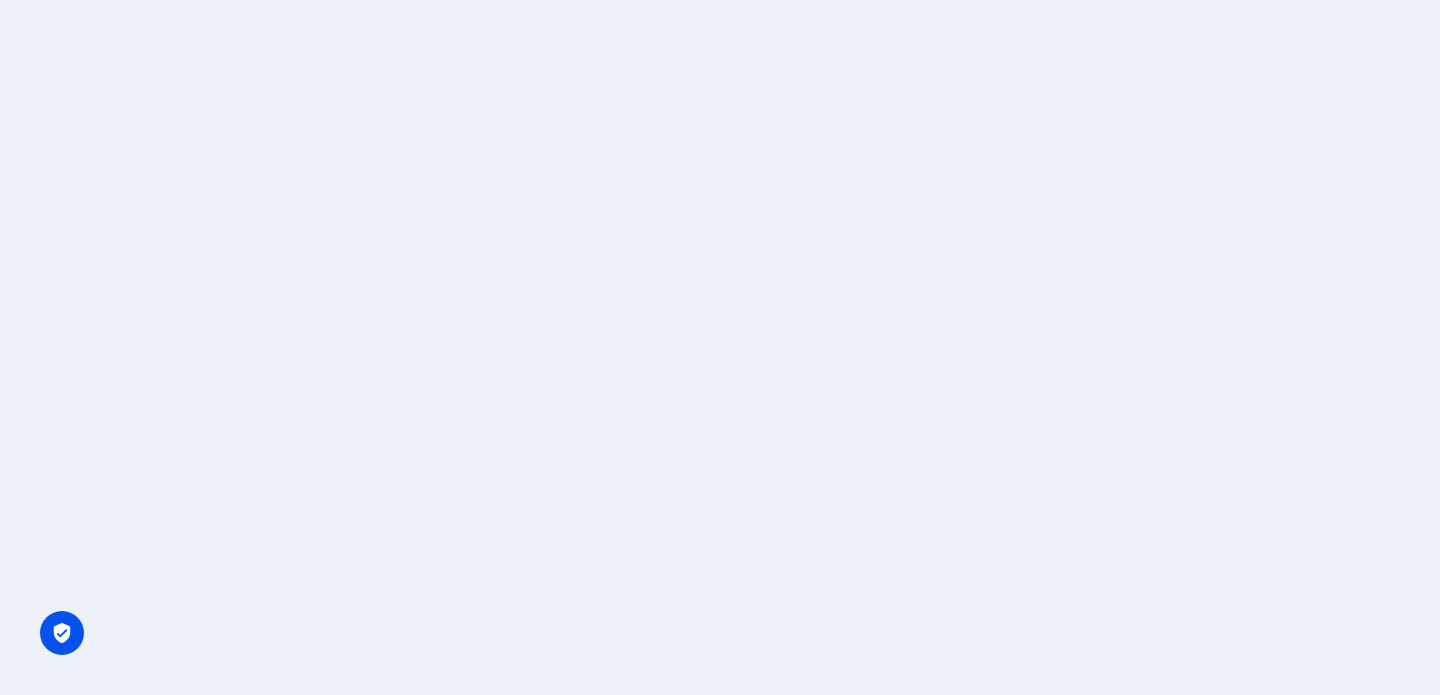 scroll, scrollTop: 0, scrollLeft: 0, axis: both 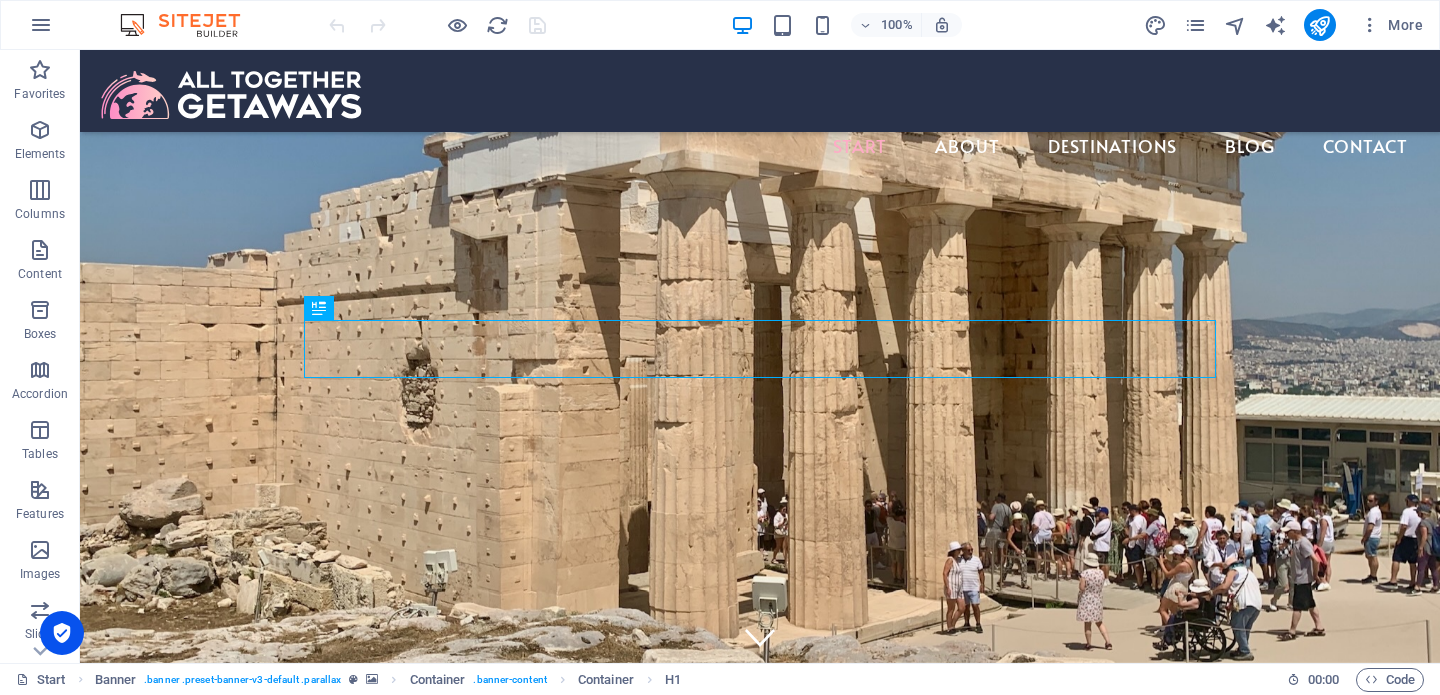 click on "More" at bounding box center (1287, 25) 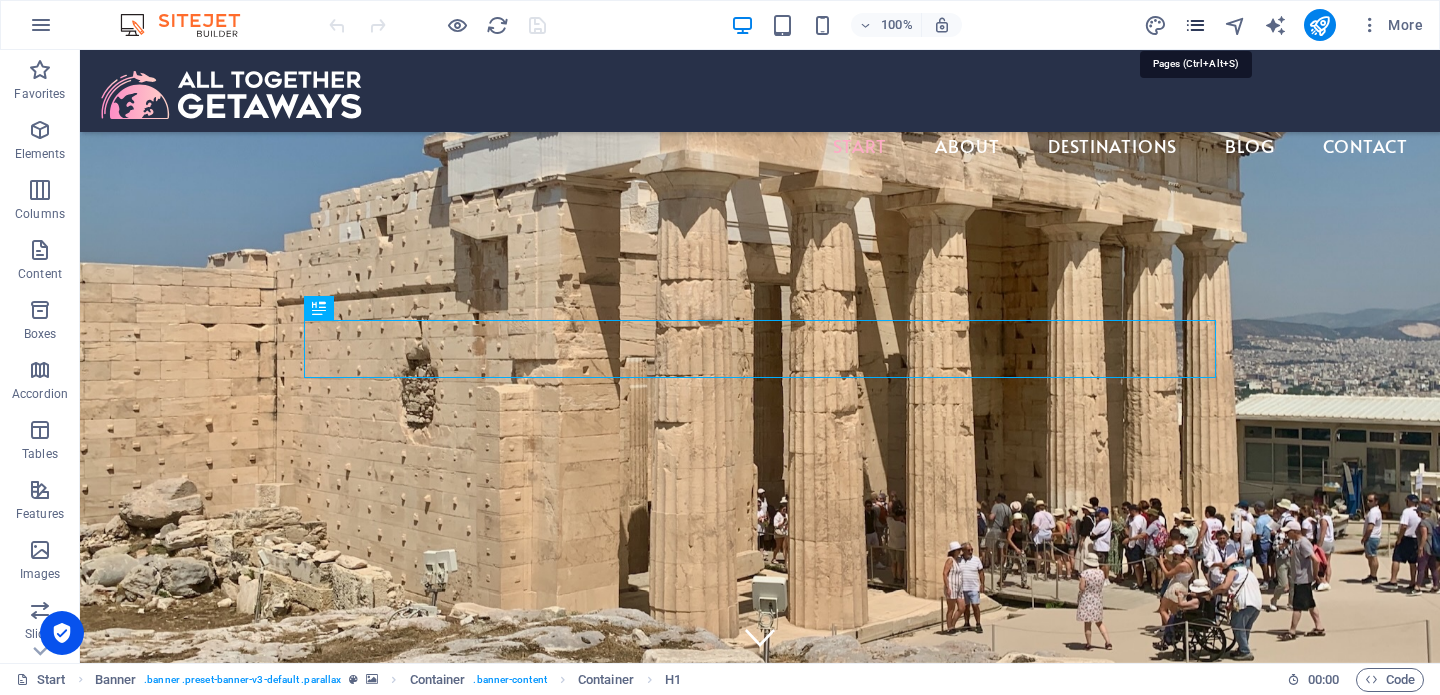 click at bounding box center [1195, 25] 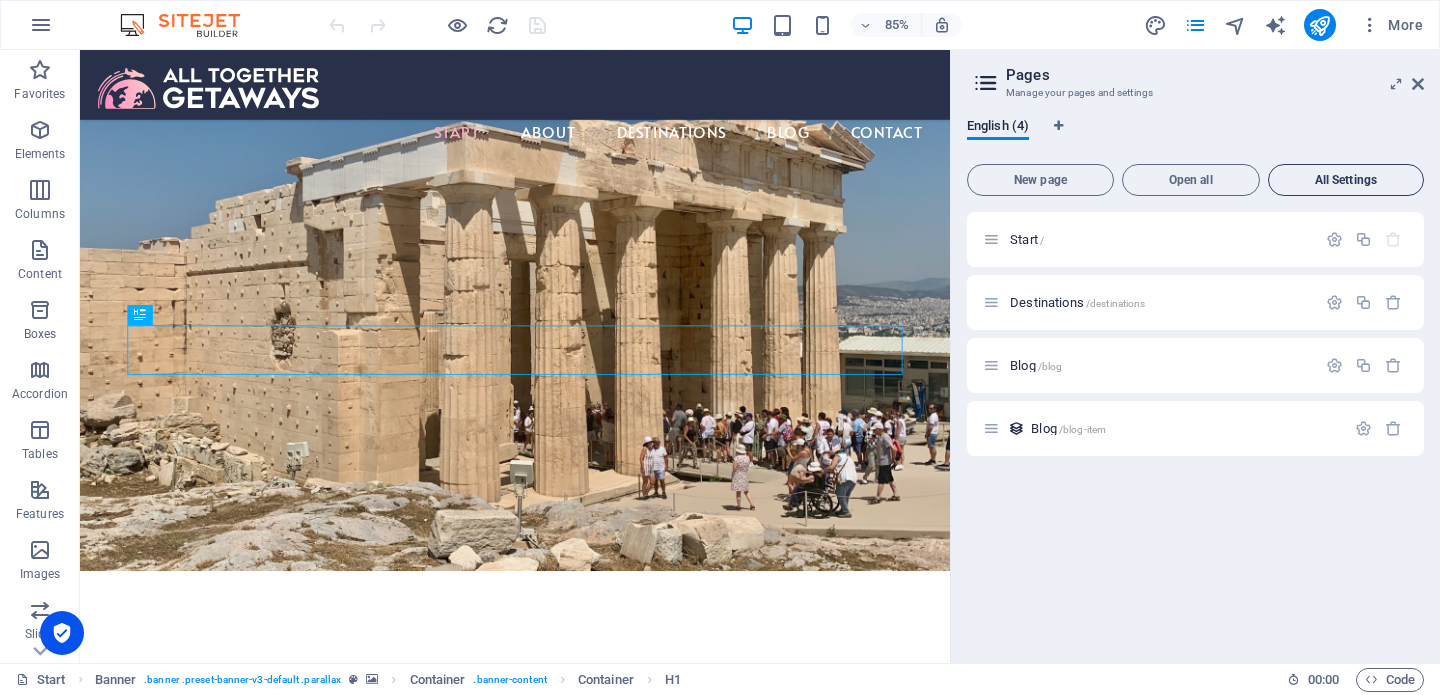 click on "All Settings" at bounding box center [1346, 180] 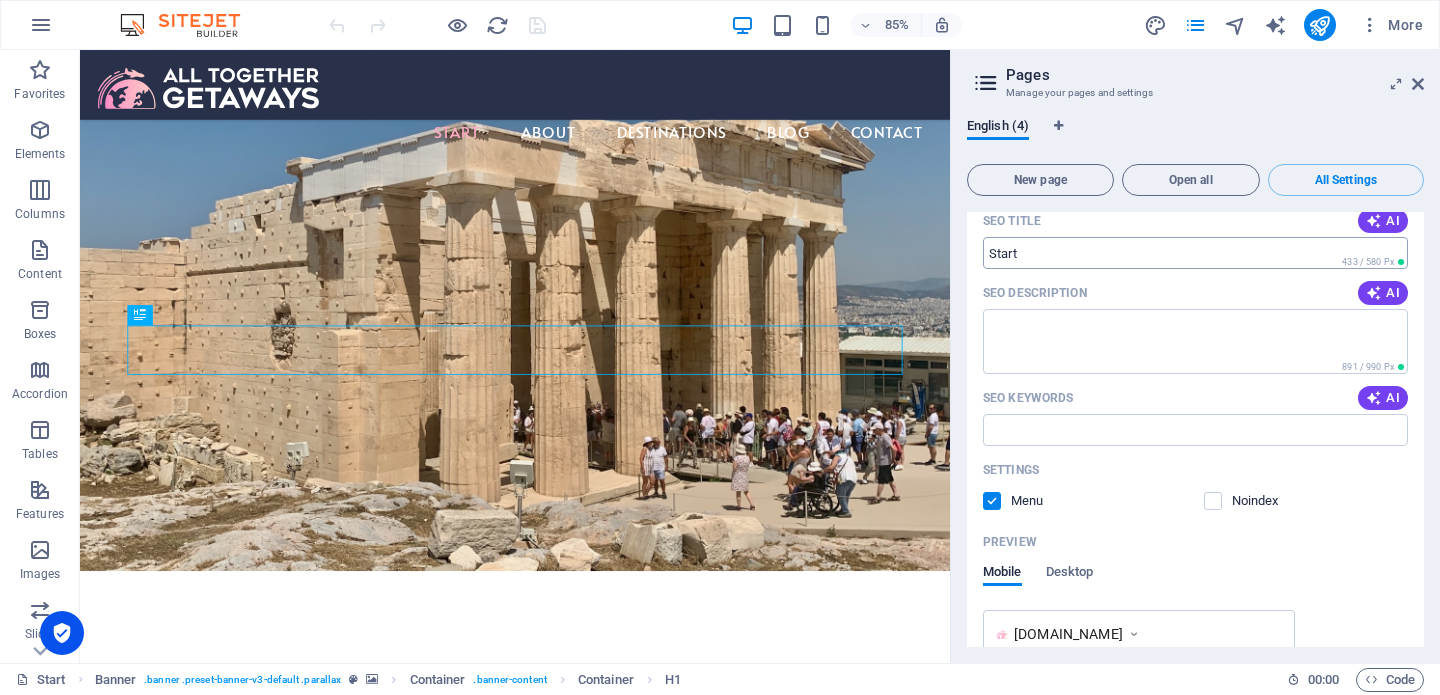 scroll, scrollTop: 0, scrollLeft: 0, axis: both 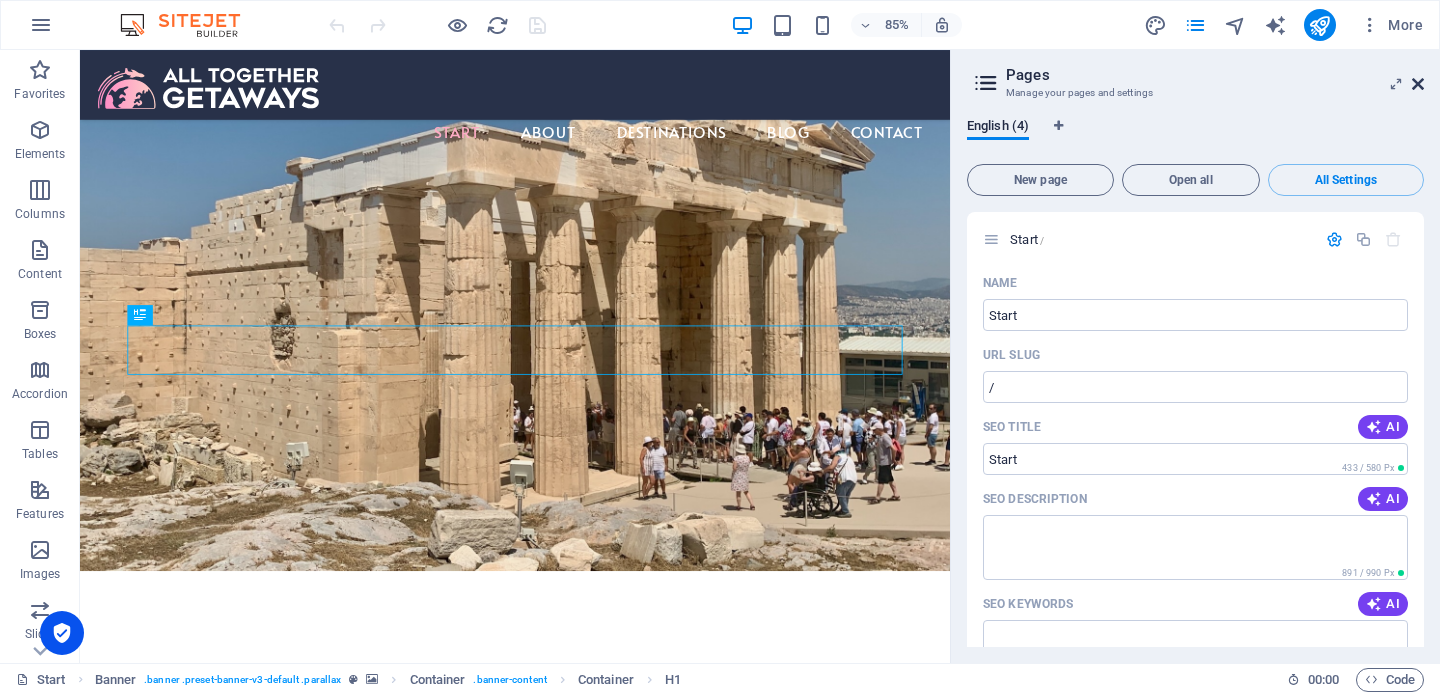 click at bounding box center (1418, 84) 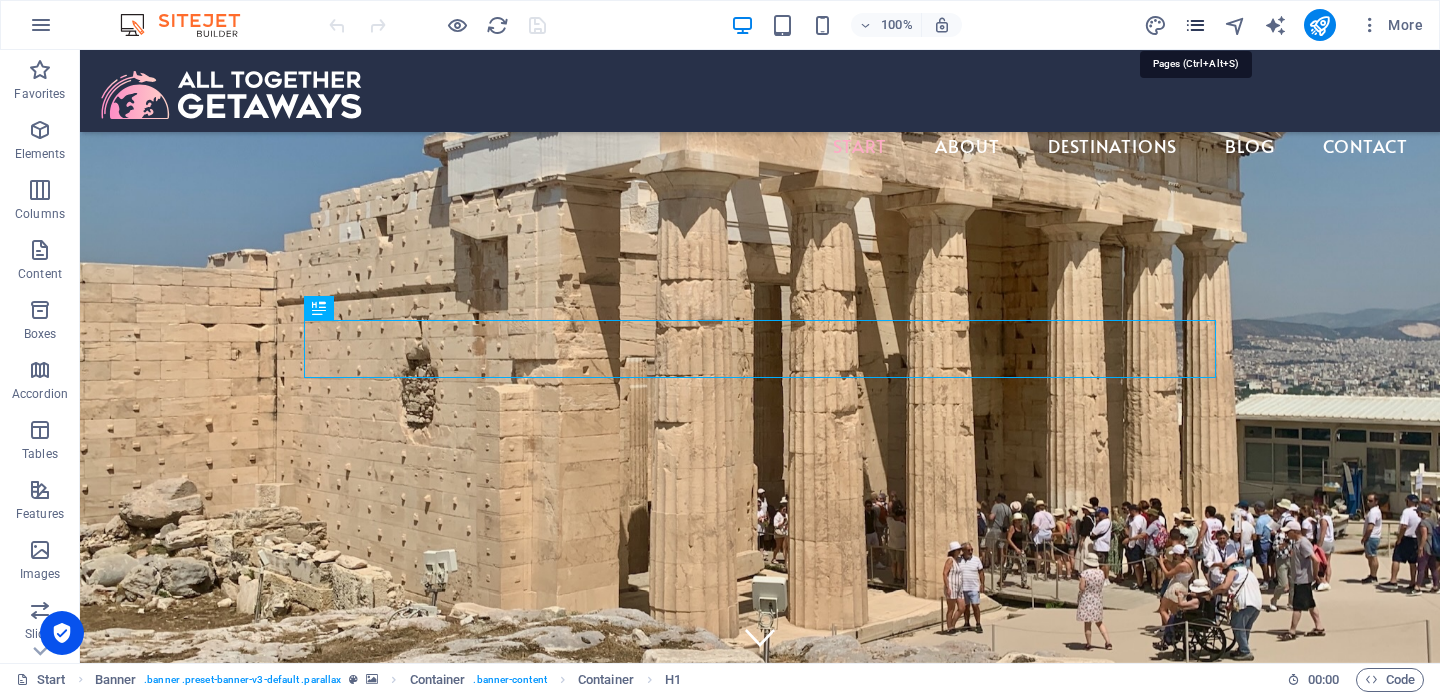 click at bounding box center (1195, 25) 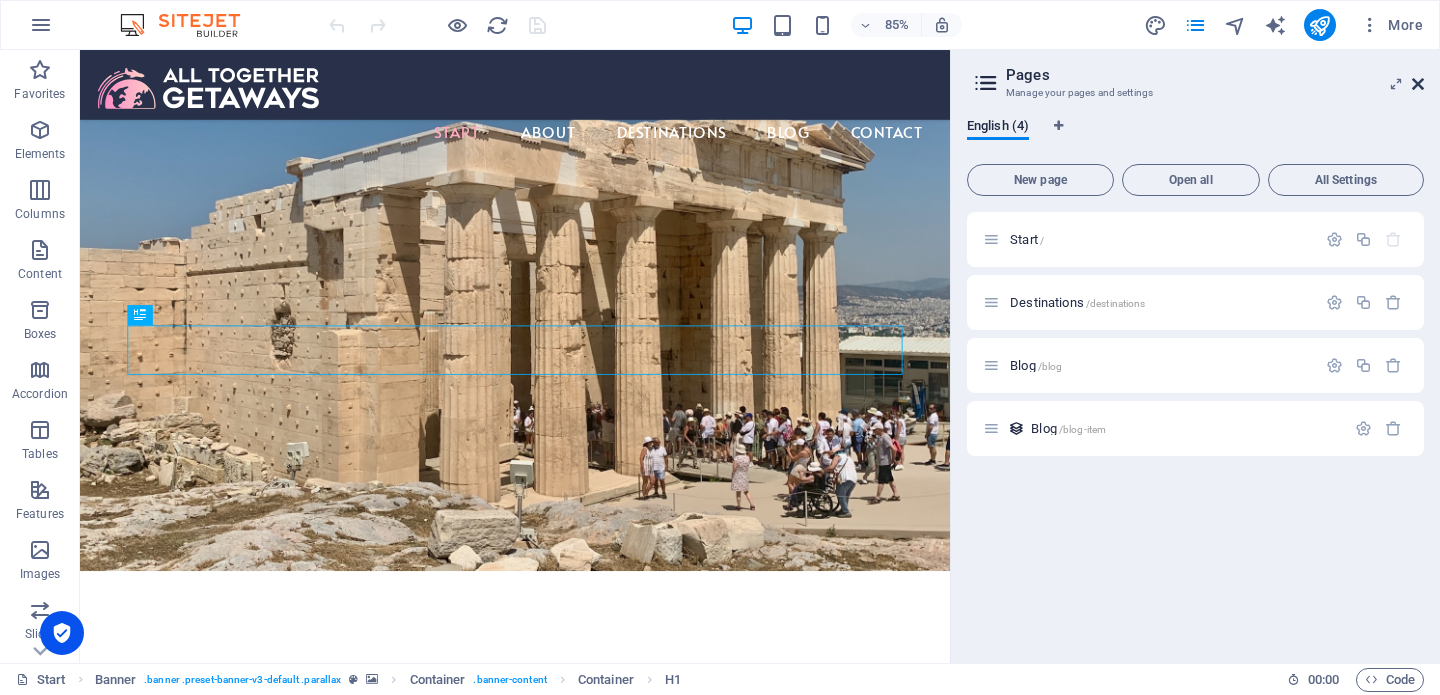 click at bounding box center (1418, 84) 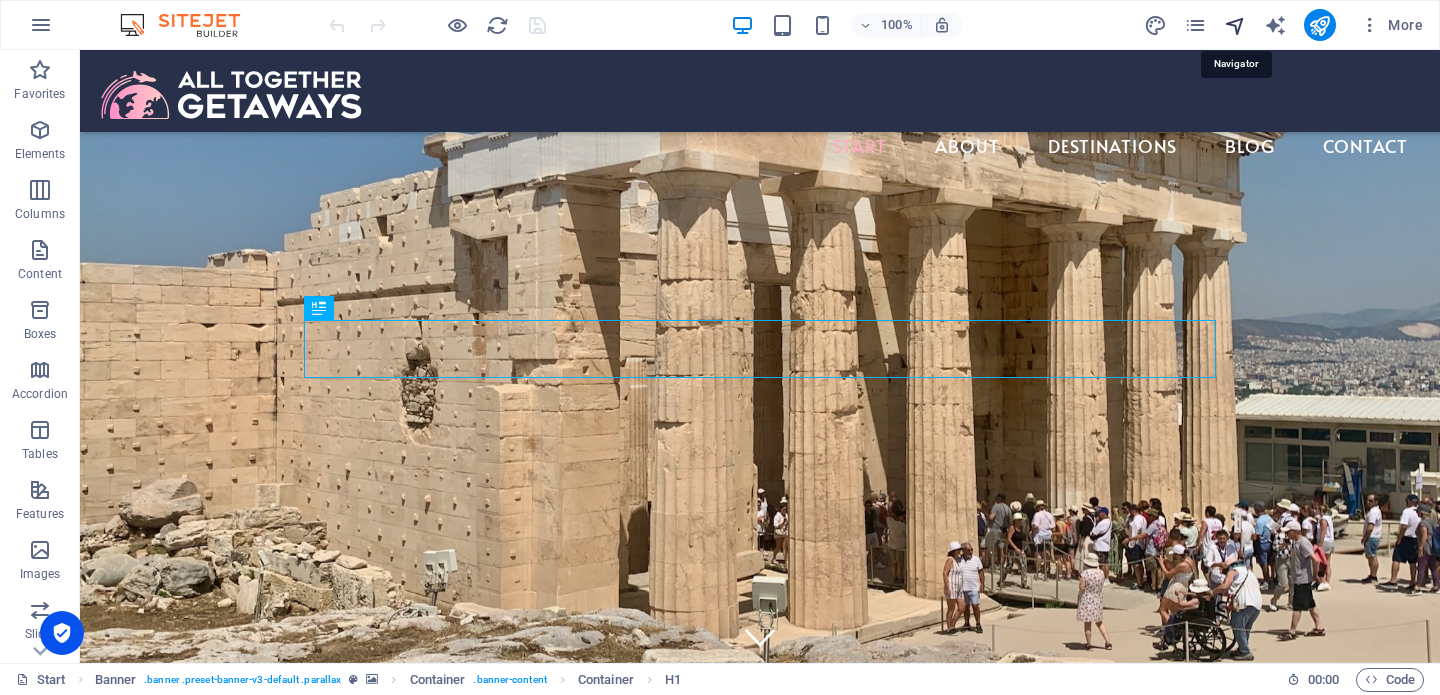 click at bounding box center (1235, 25) 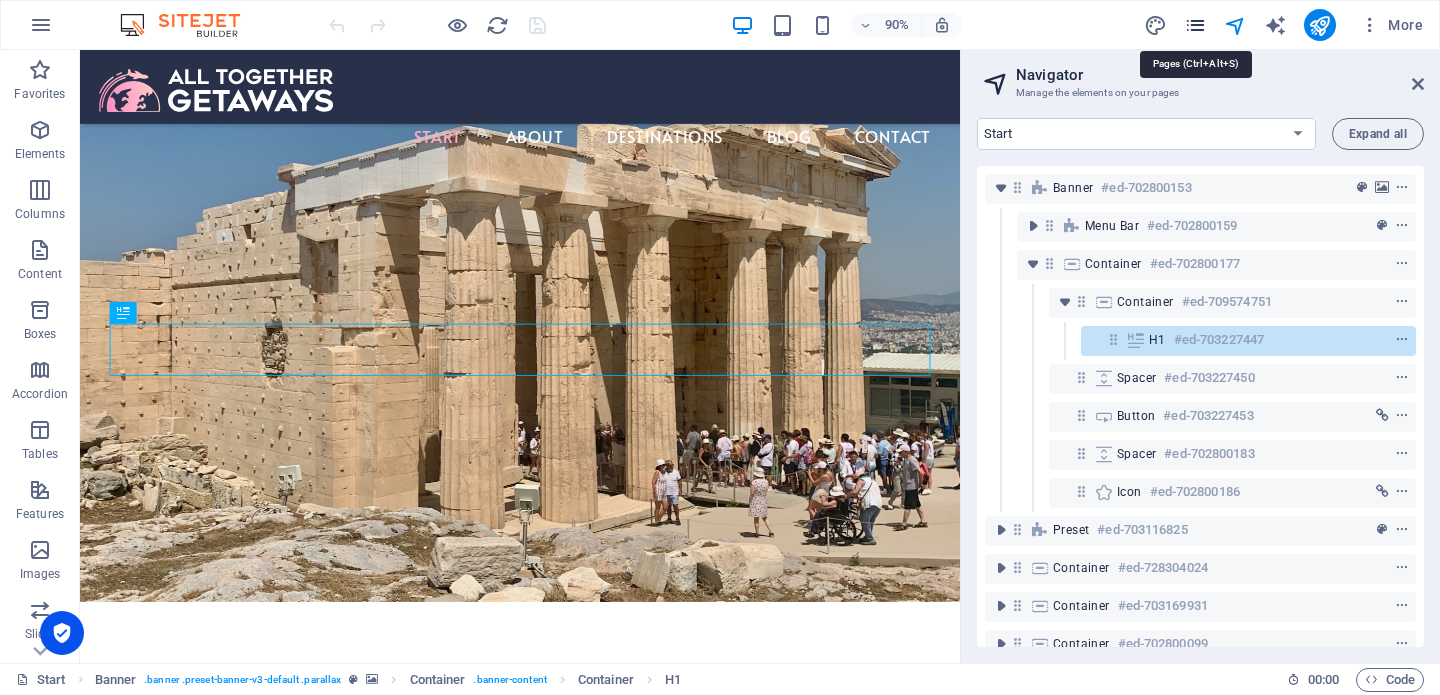 click at bounding box center [1195, 25] 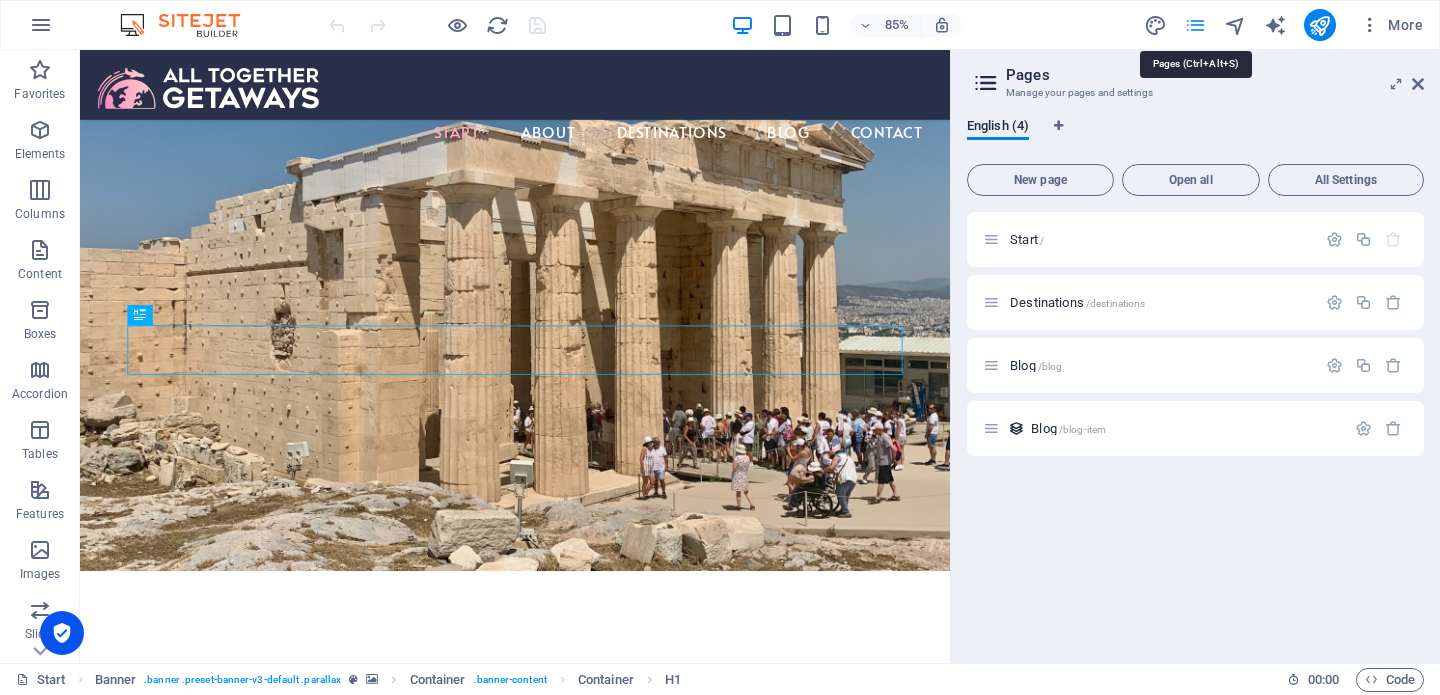 click at bounding box center (1195, 25) 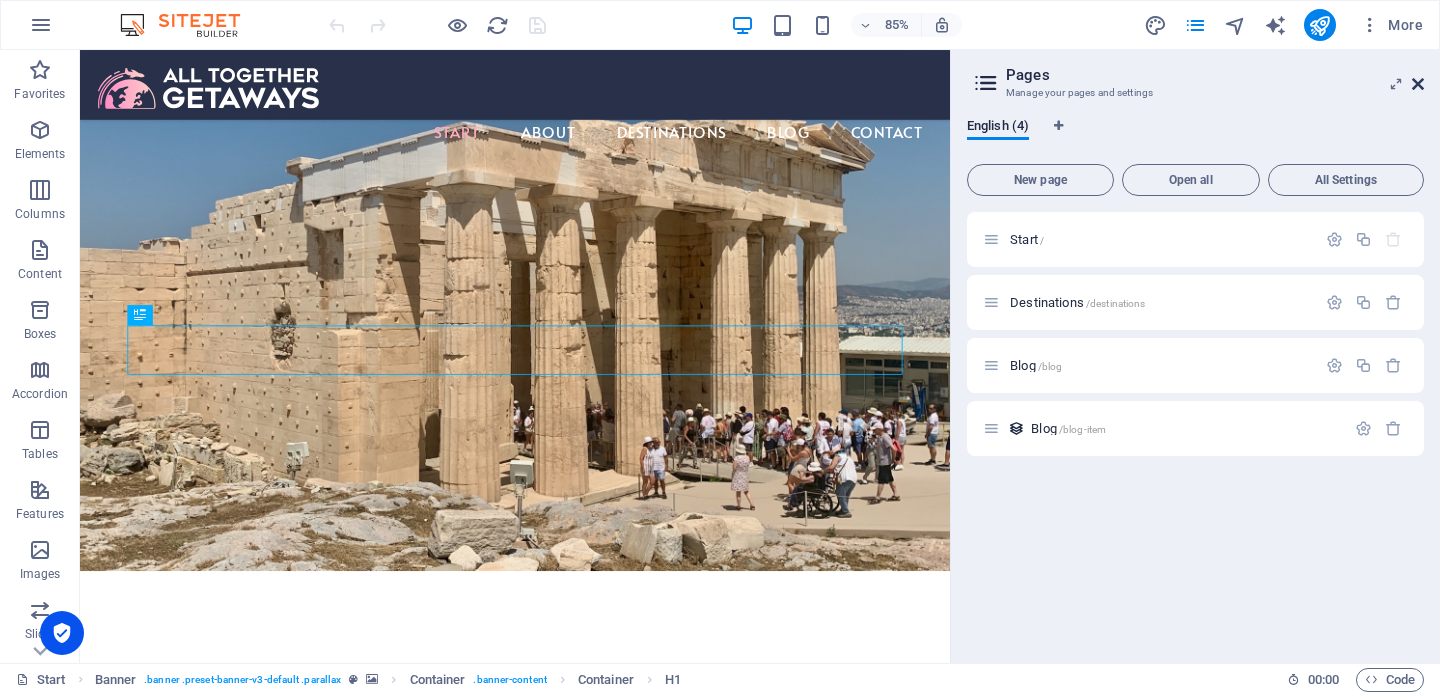 click at bounding box center (1418, 84) 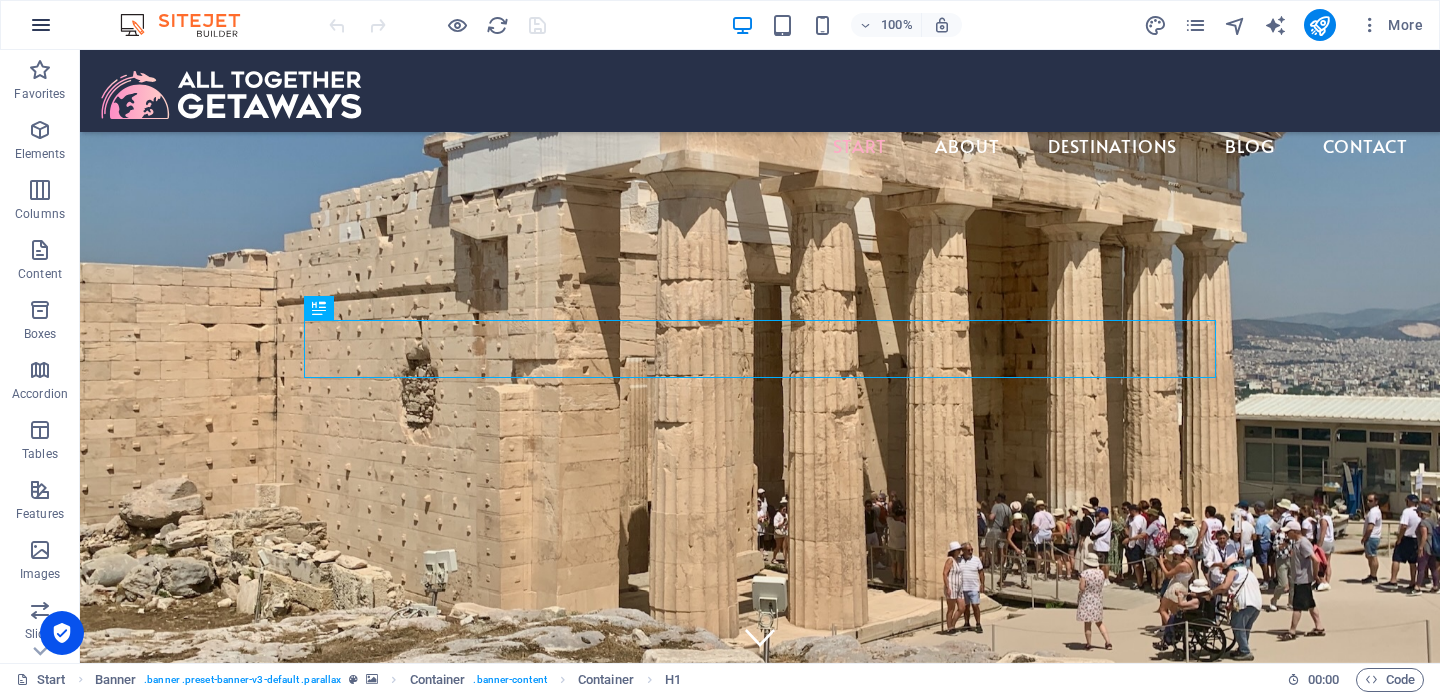 click at bounding box center (41, 25) 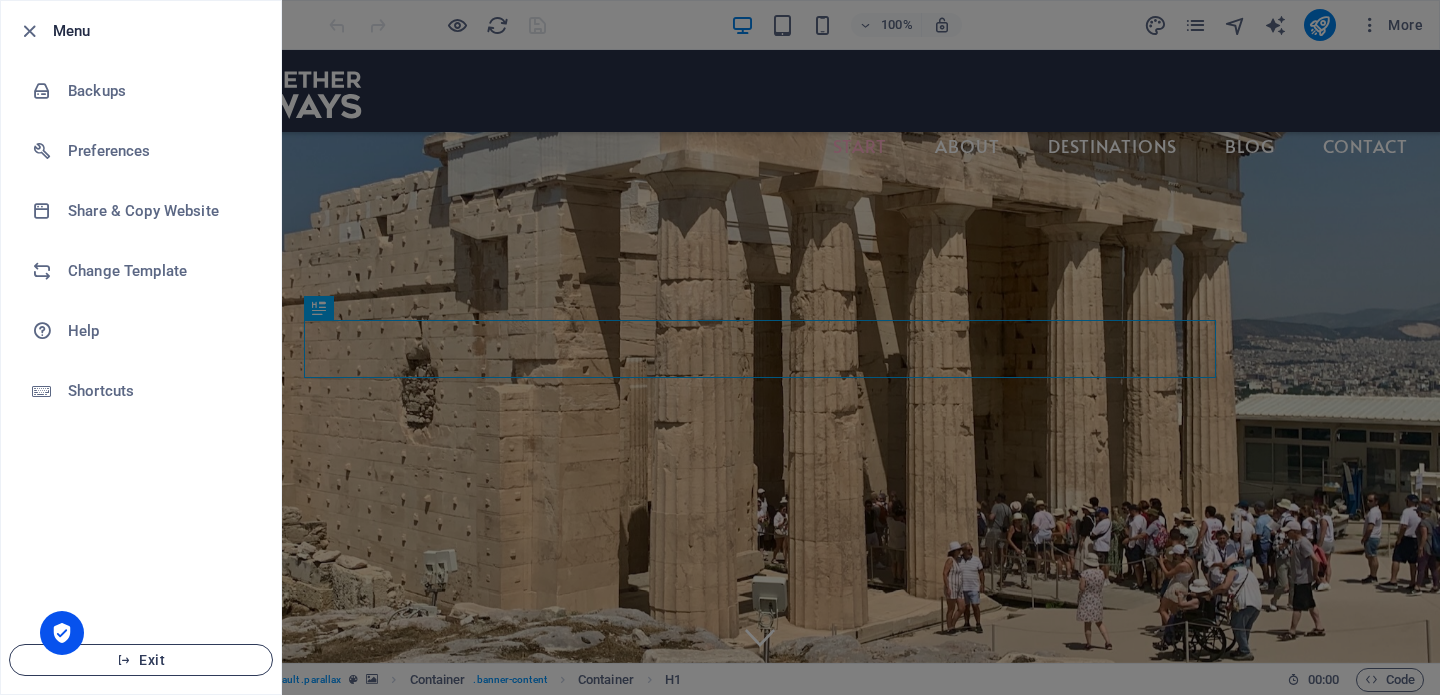 click on "Exit" at bounding box center (141, 660) 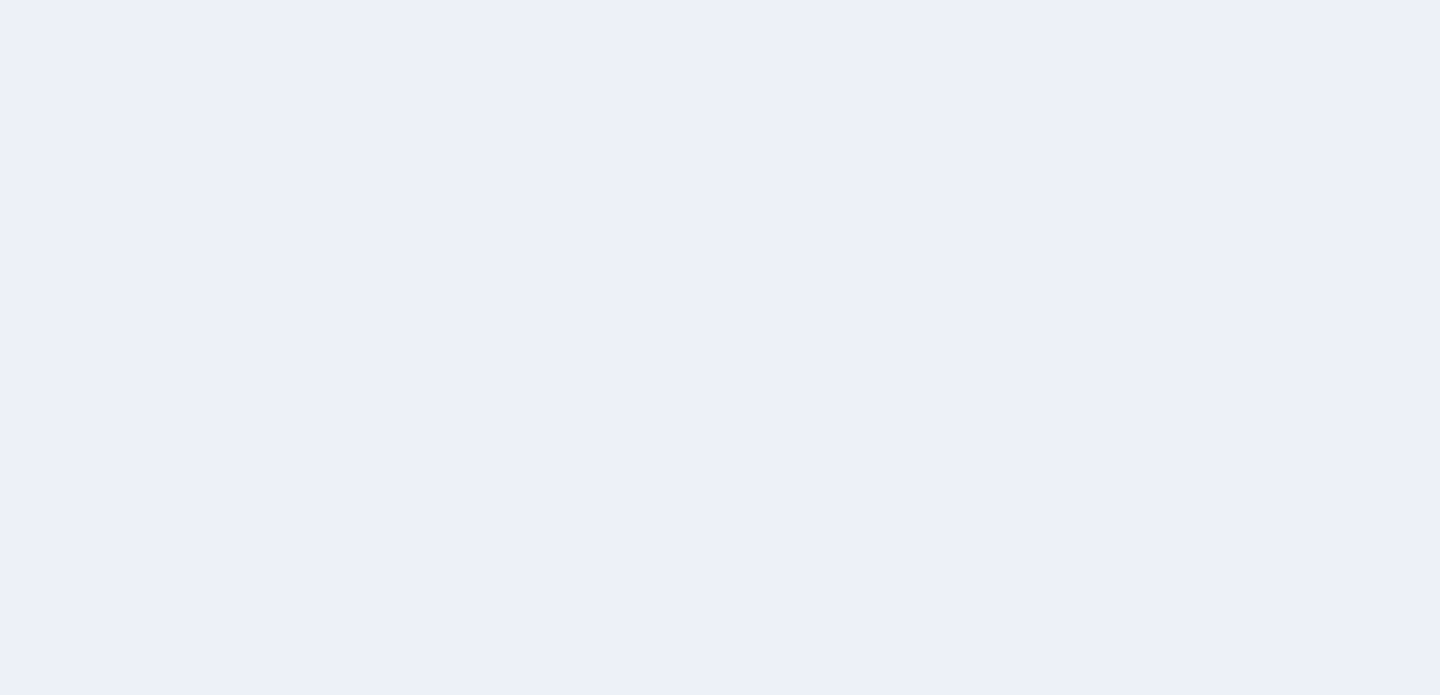 scroll, scrollTop: 0, scrollLeft: 0, axis: both 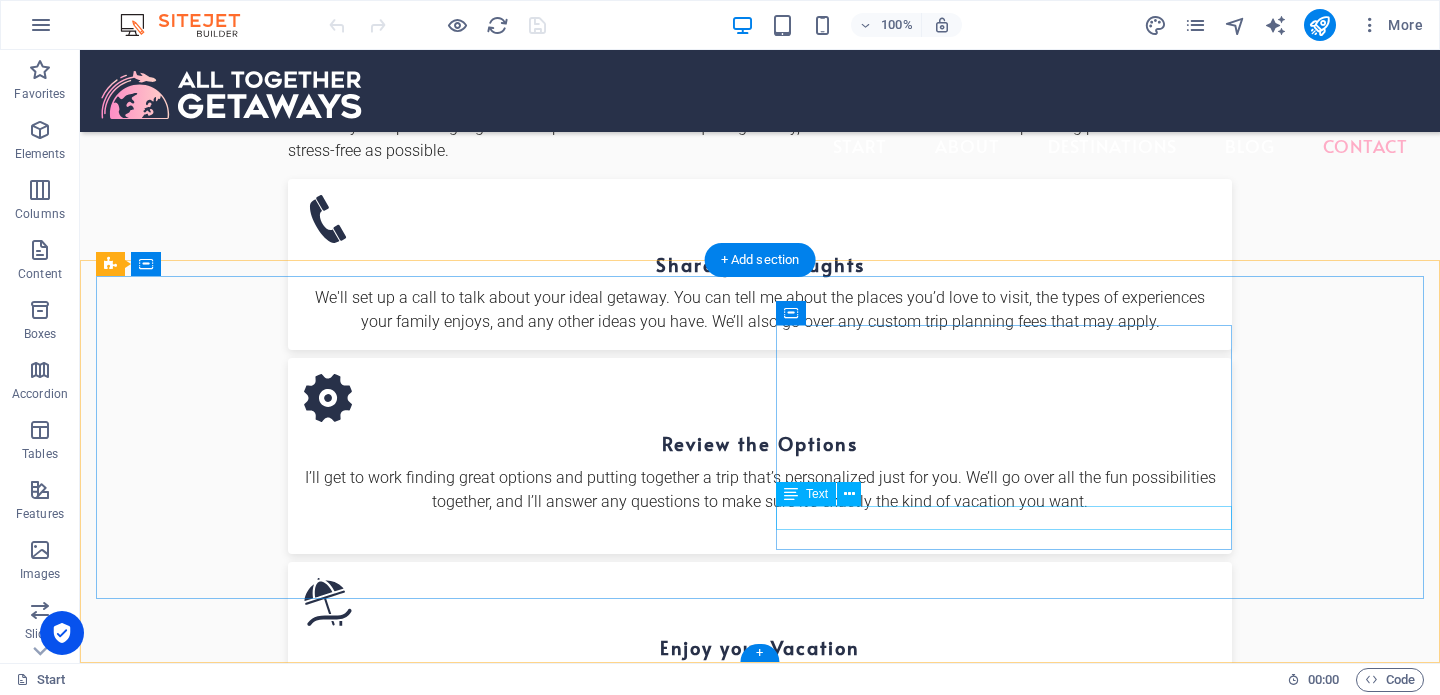 click on "Privacy Policy" at bounding box center [585, 4082] 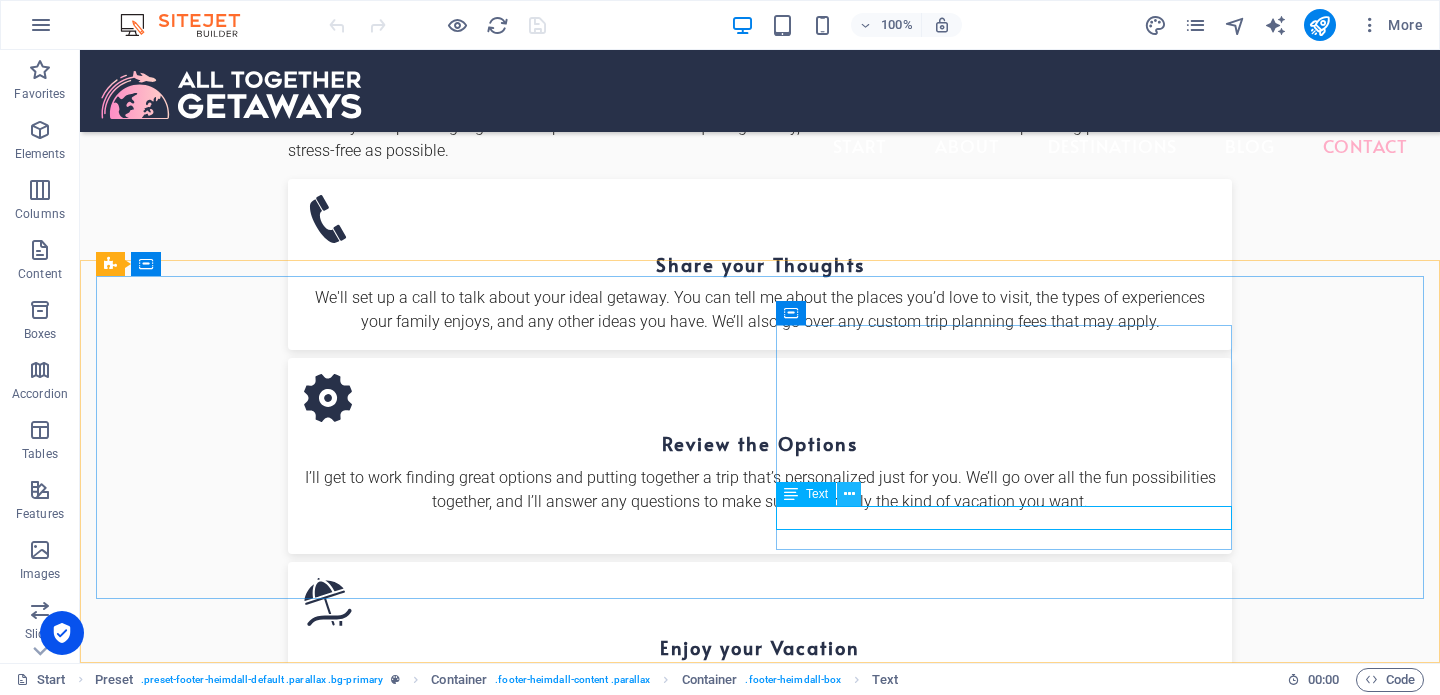 click at bounding box center (849, 494) 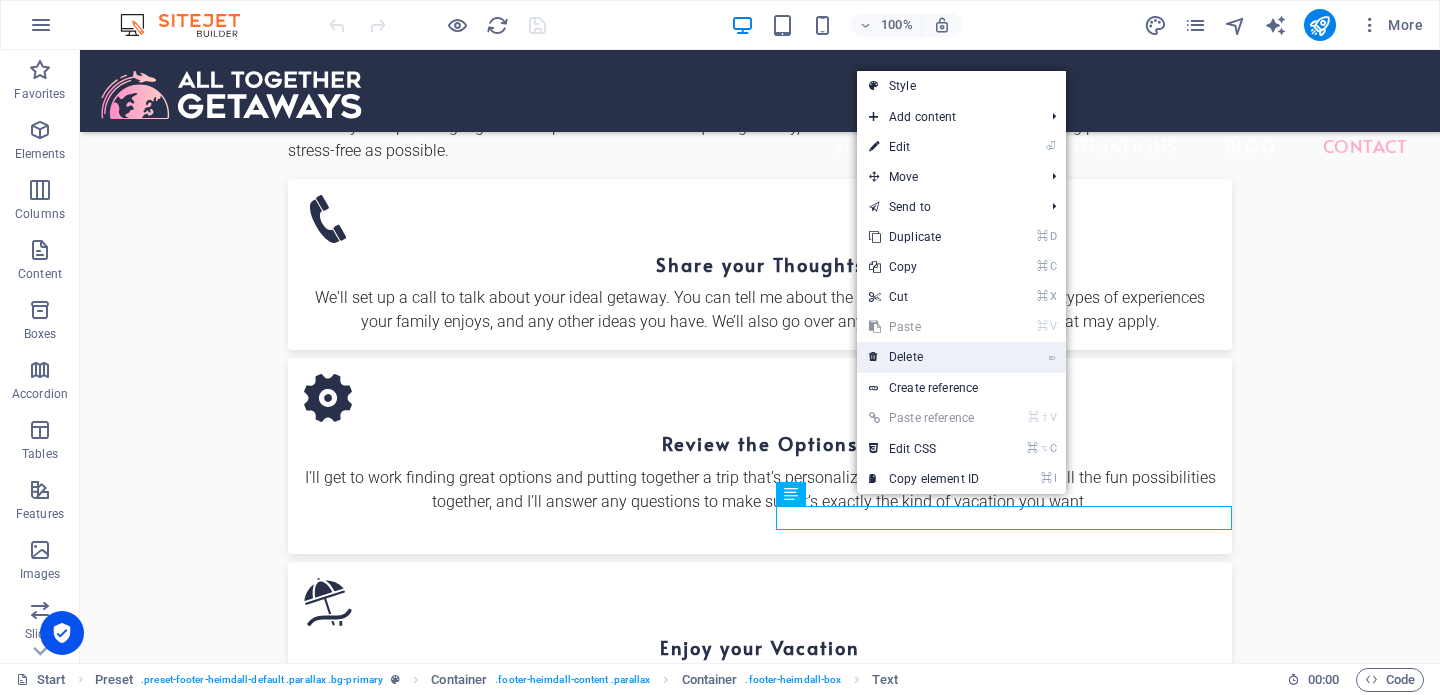 click on "⌦  Delete" at bounding box center [924, 357] 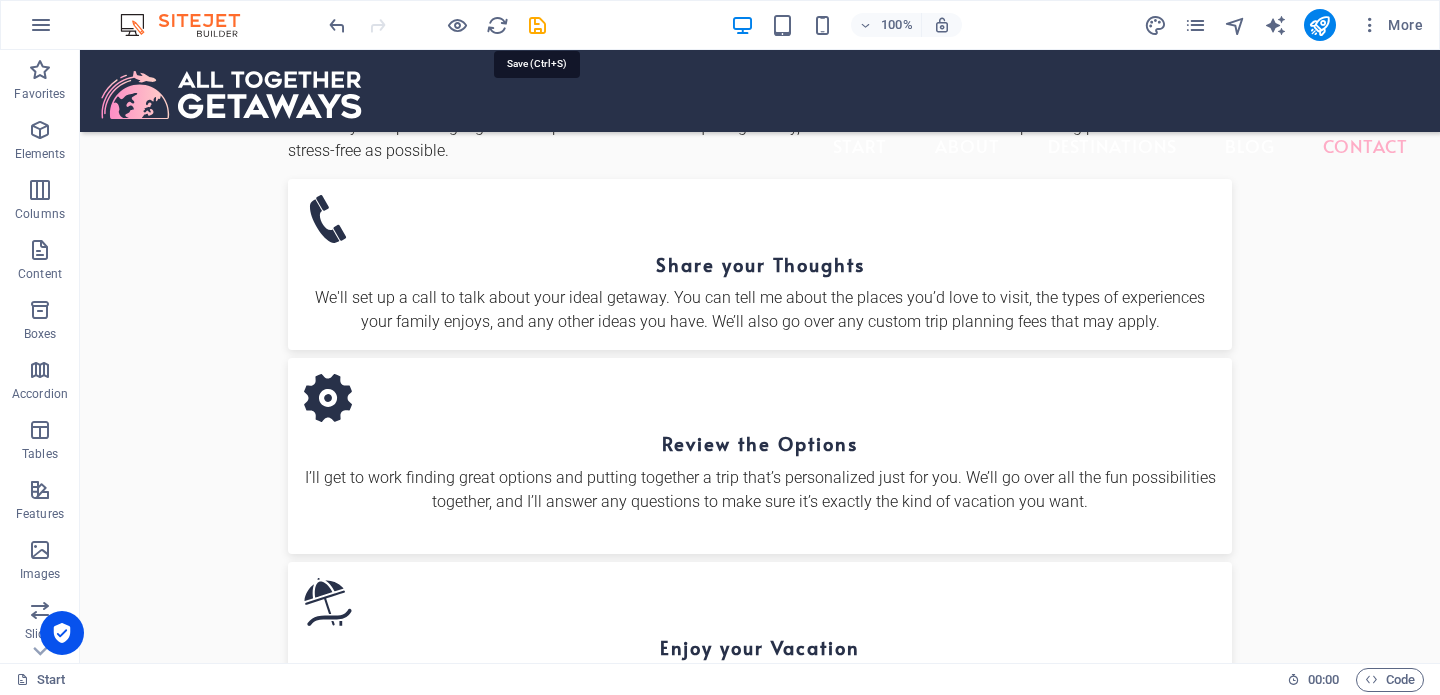click at bounding box center (537, 25) 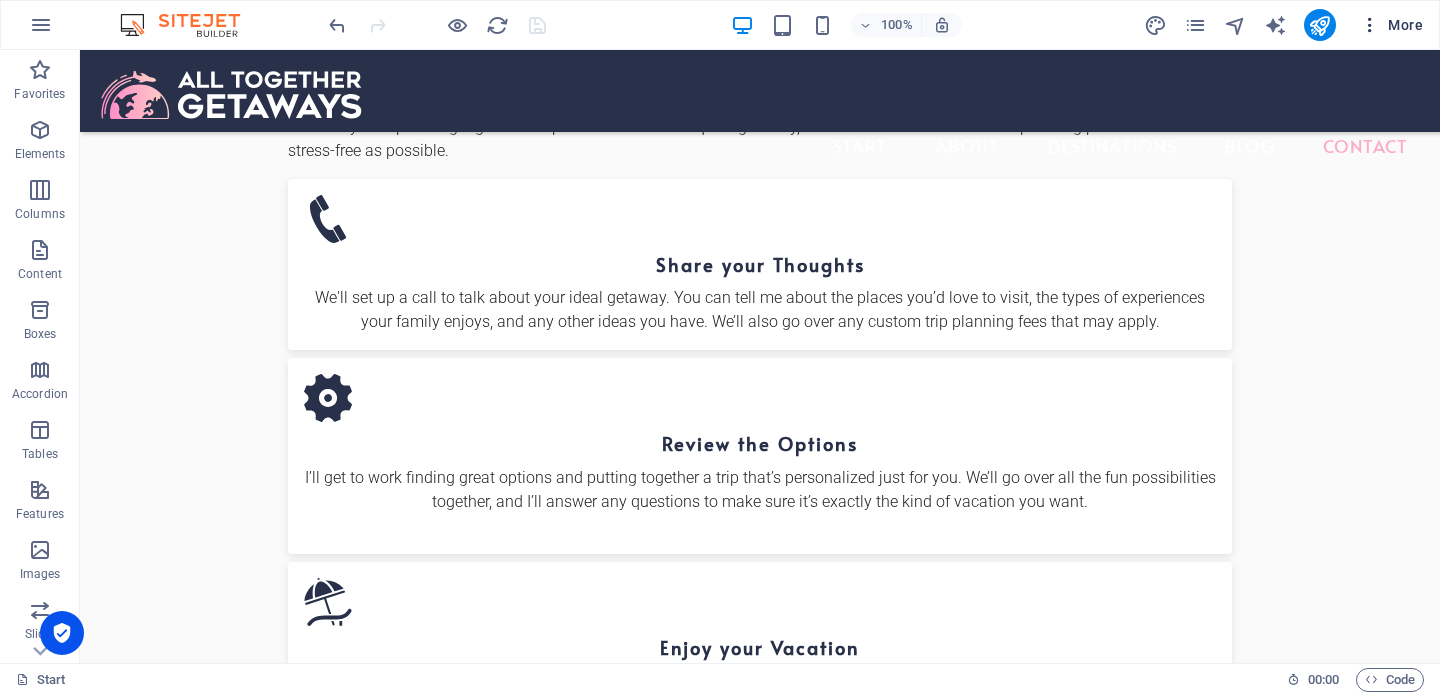 click on "More" at bounding box center [1391, 25] 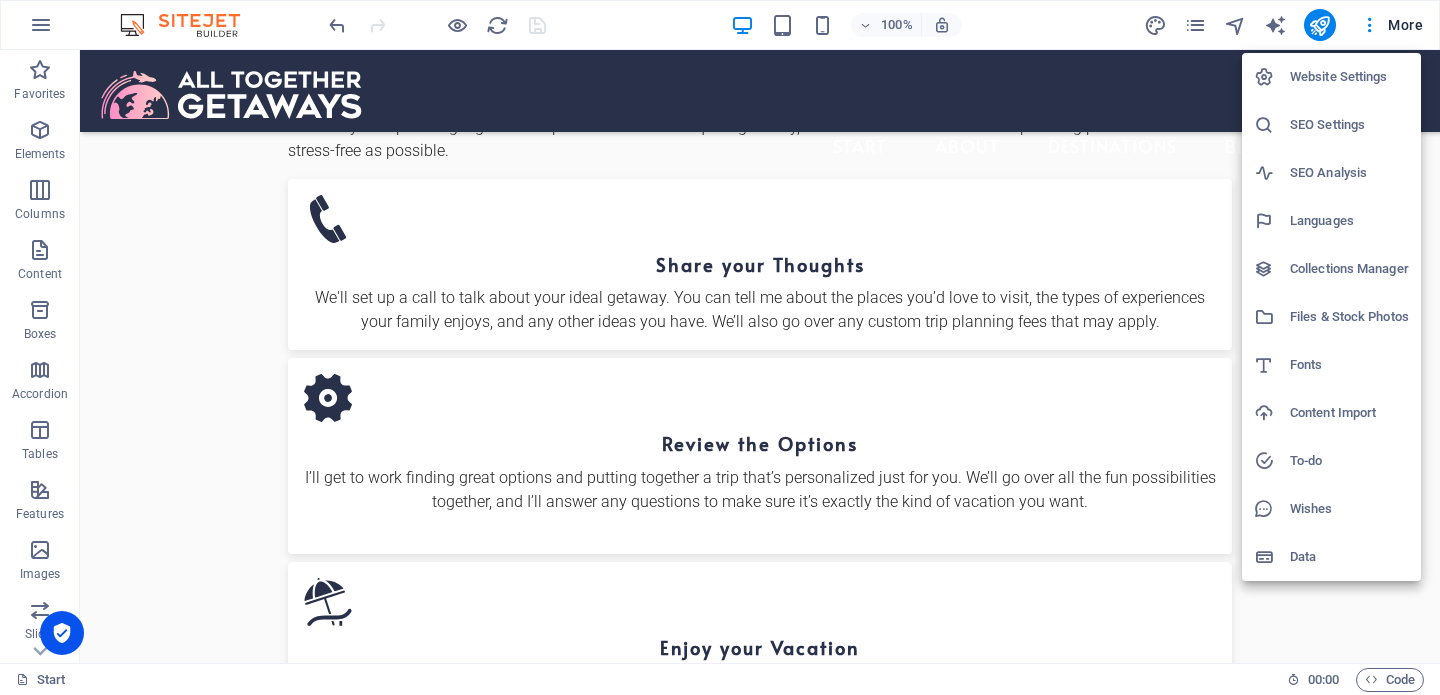 click on "Collections Manager" at bounding box center [1349, 269] 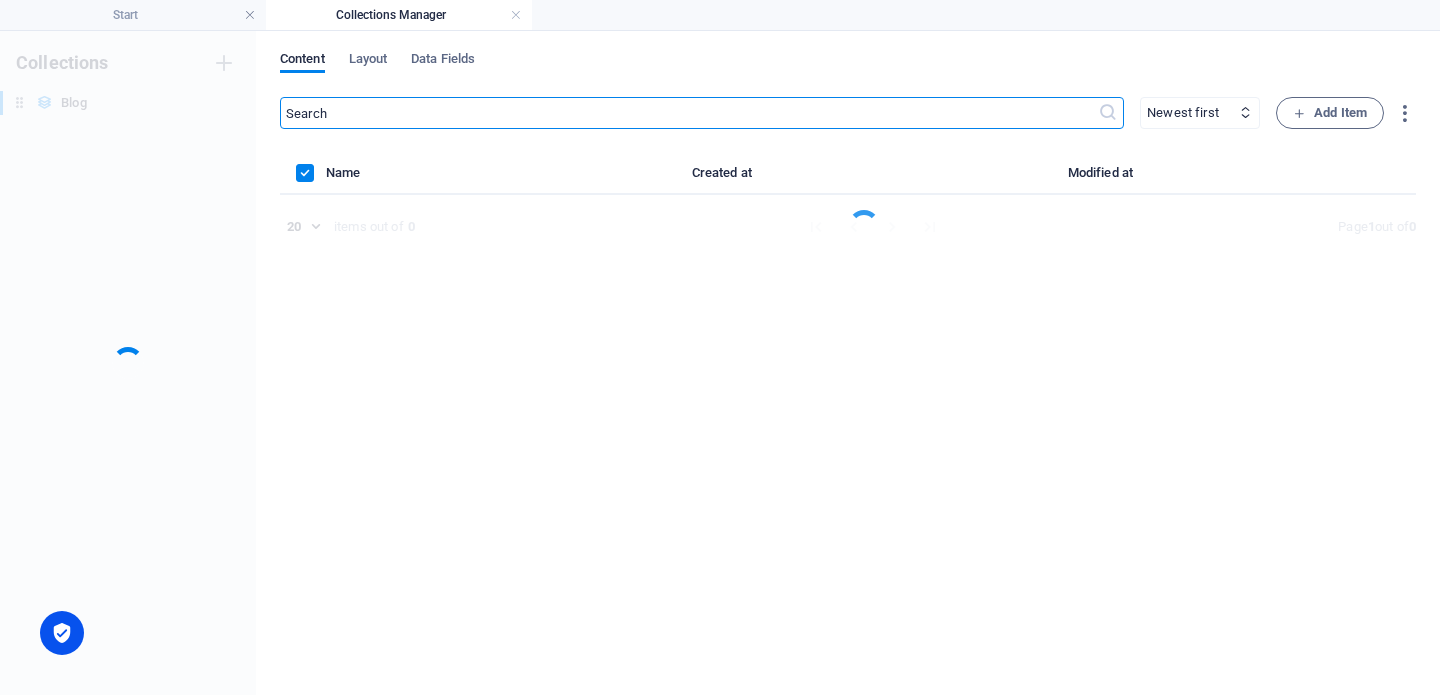 scroll, scrollTop: 0, scrollLeft: 0, axis: both 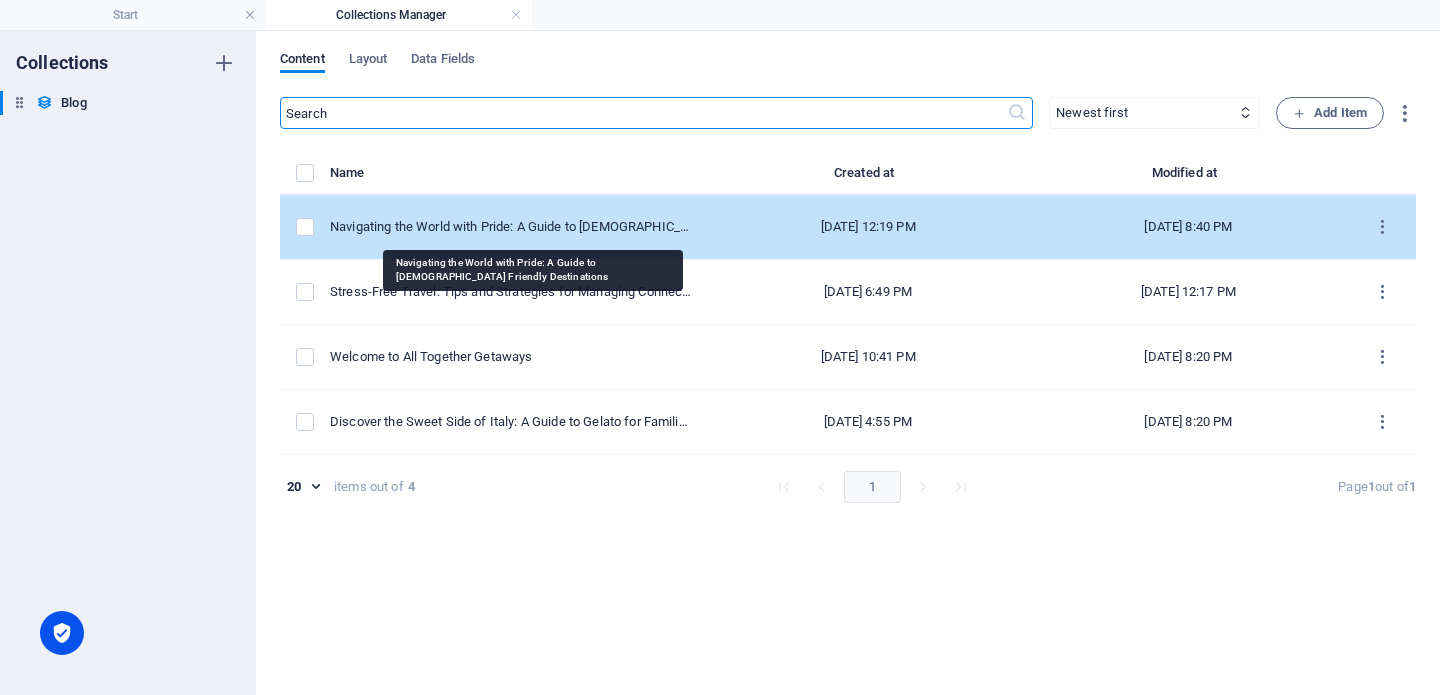 click on "Navigating the World with Pride: A Guide to [DEMOGRAPHIC_DATA] Friendly Destinations" at bounding box center (511, 227) 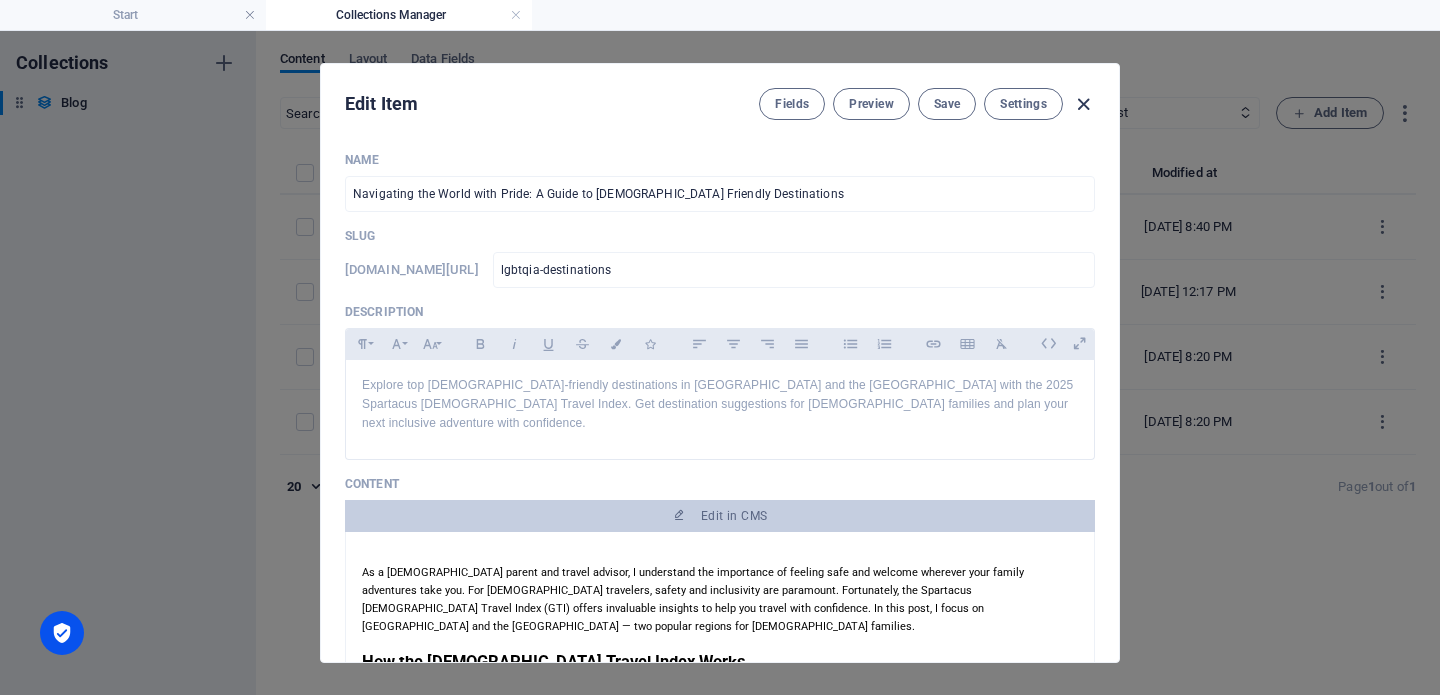 click at bounding box center (1083, 104) 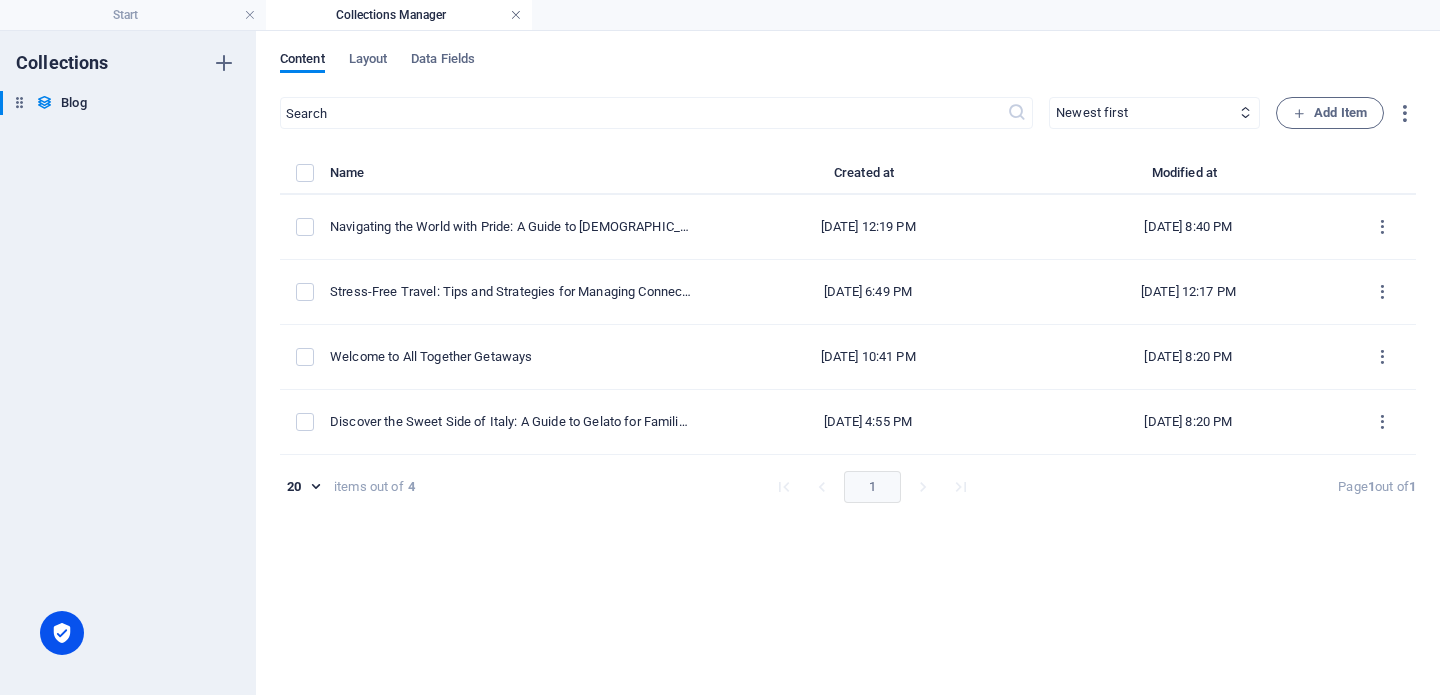 click at bounding box center [516, 15] 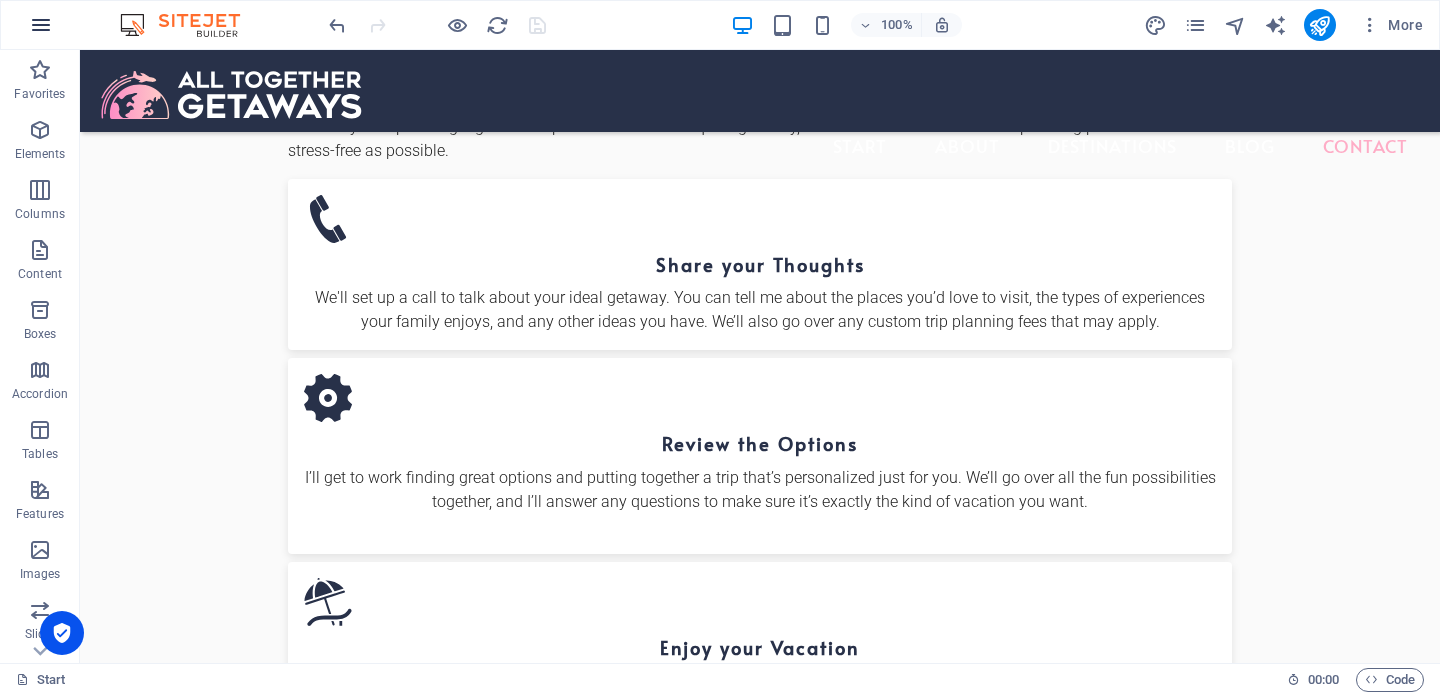 click at bounding box center [41, 25] 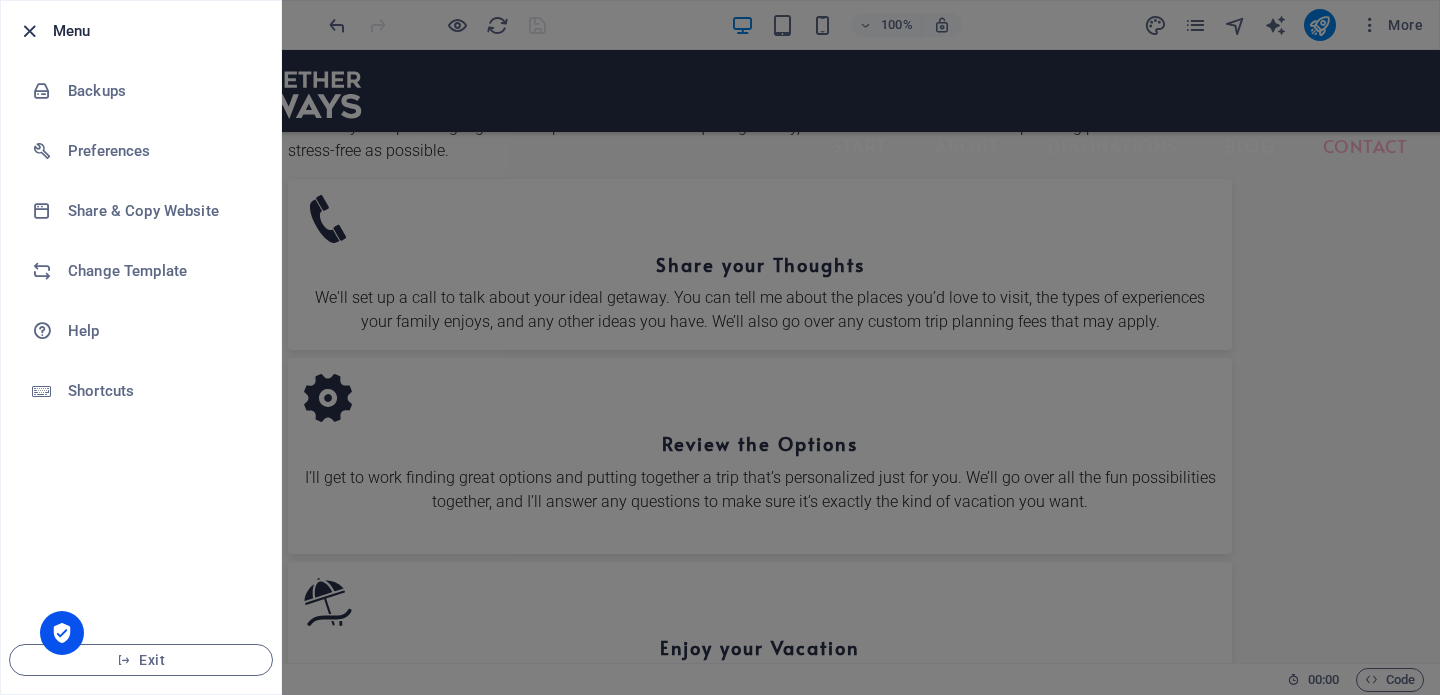 click at bounding box center (29, 31) 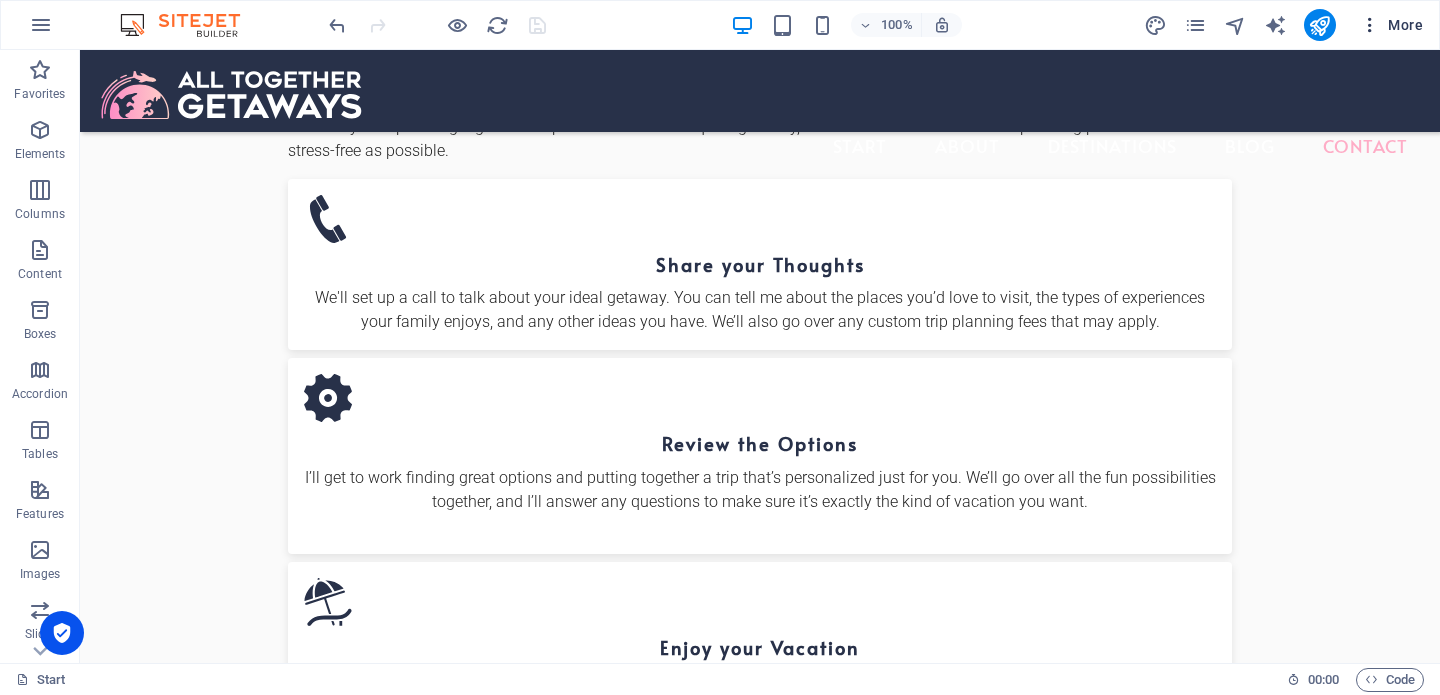 click on "More" at bounding box center (1391, 25) 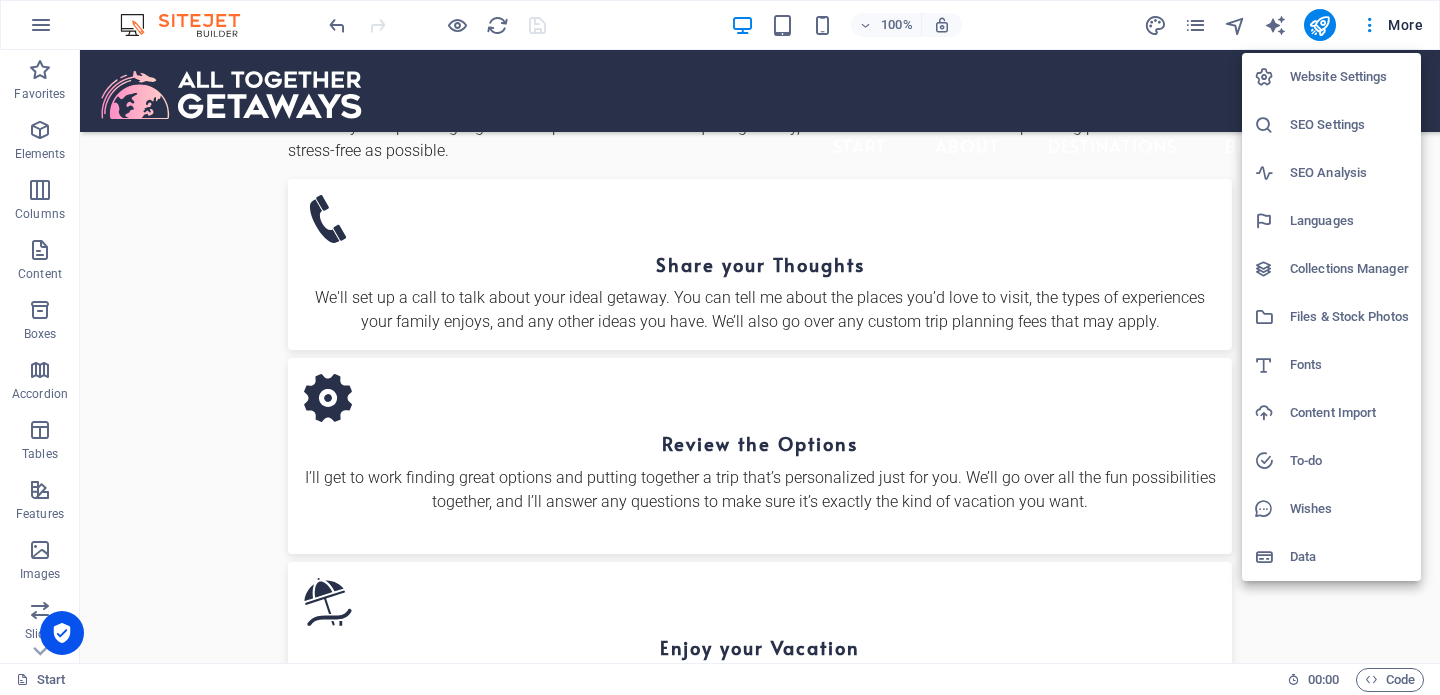 click on "Files & Stock Photos" at bounding box center (1349, 317) 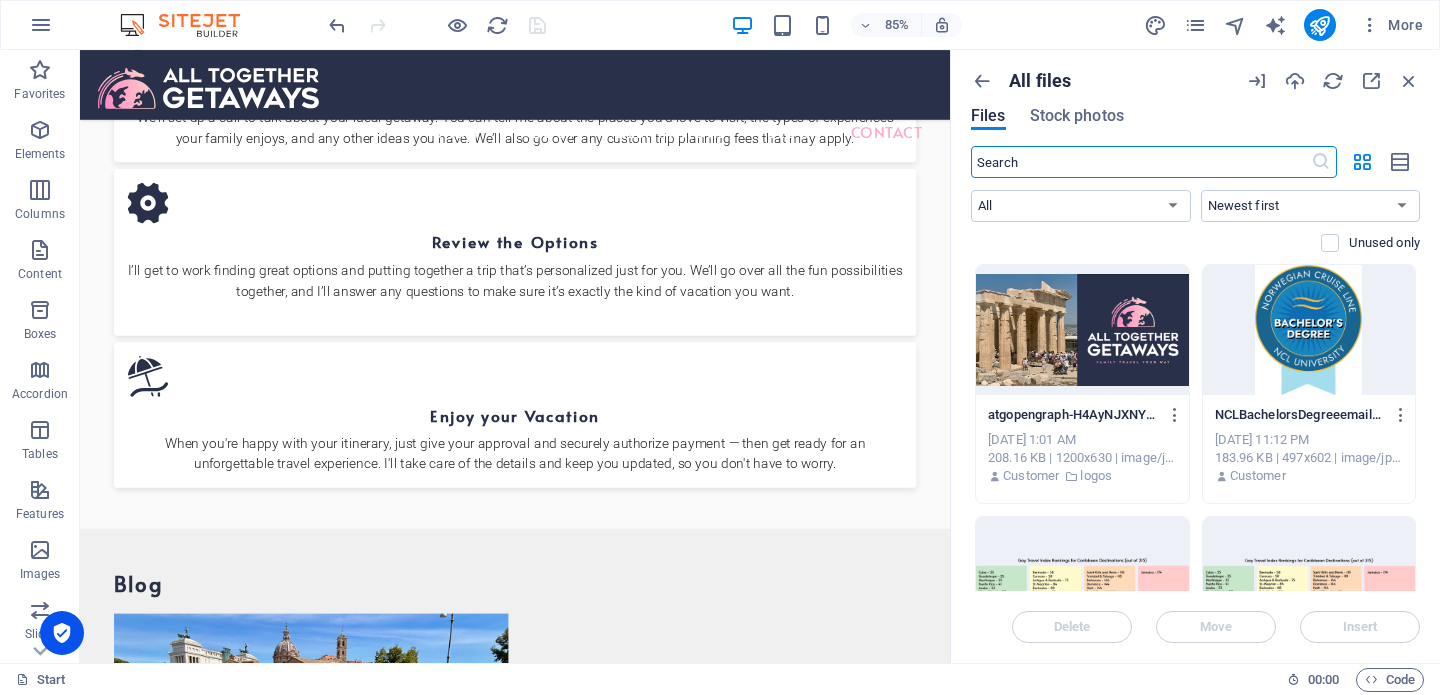 scroll, scrollTop: 4044, scrollLeft: 0, axis: vertical 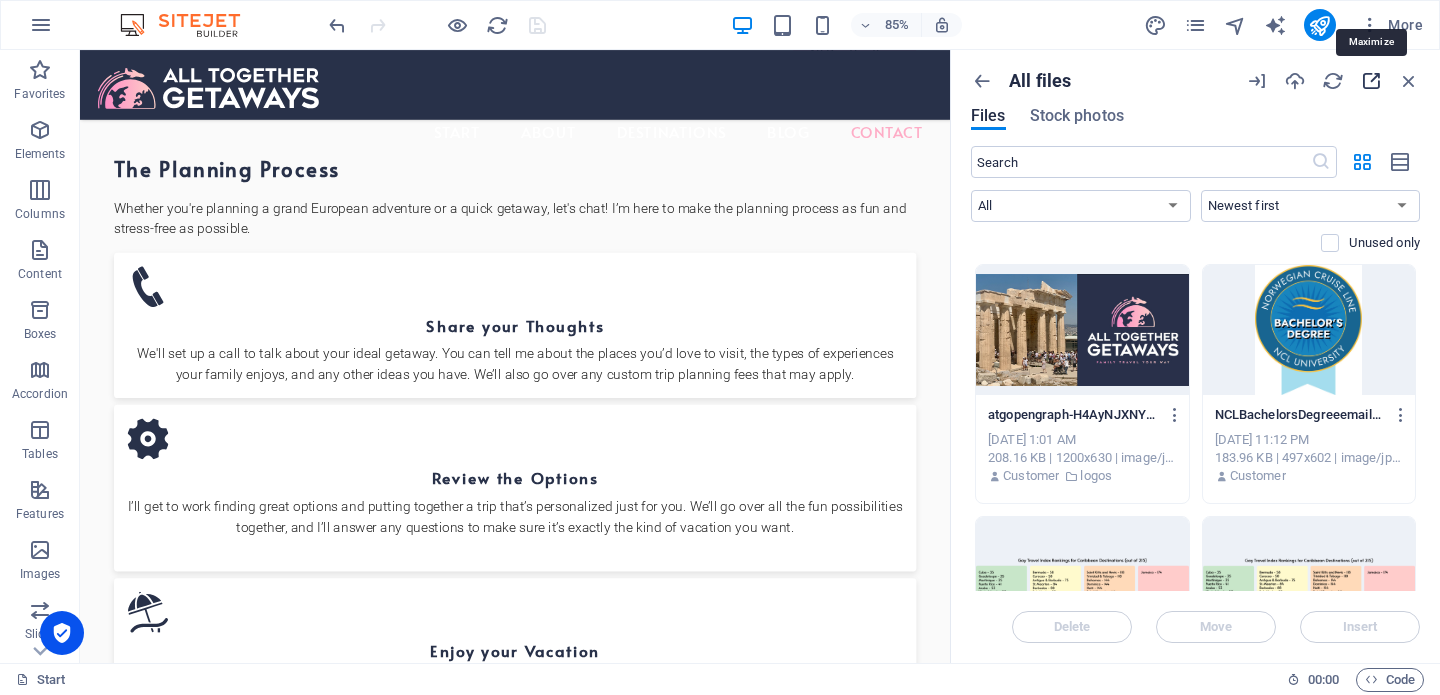 click at bounding box center (1371, 81) 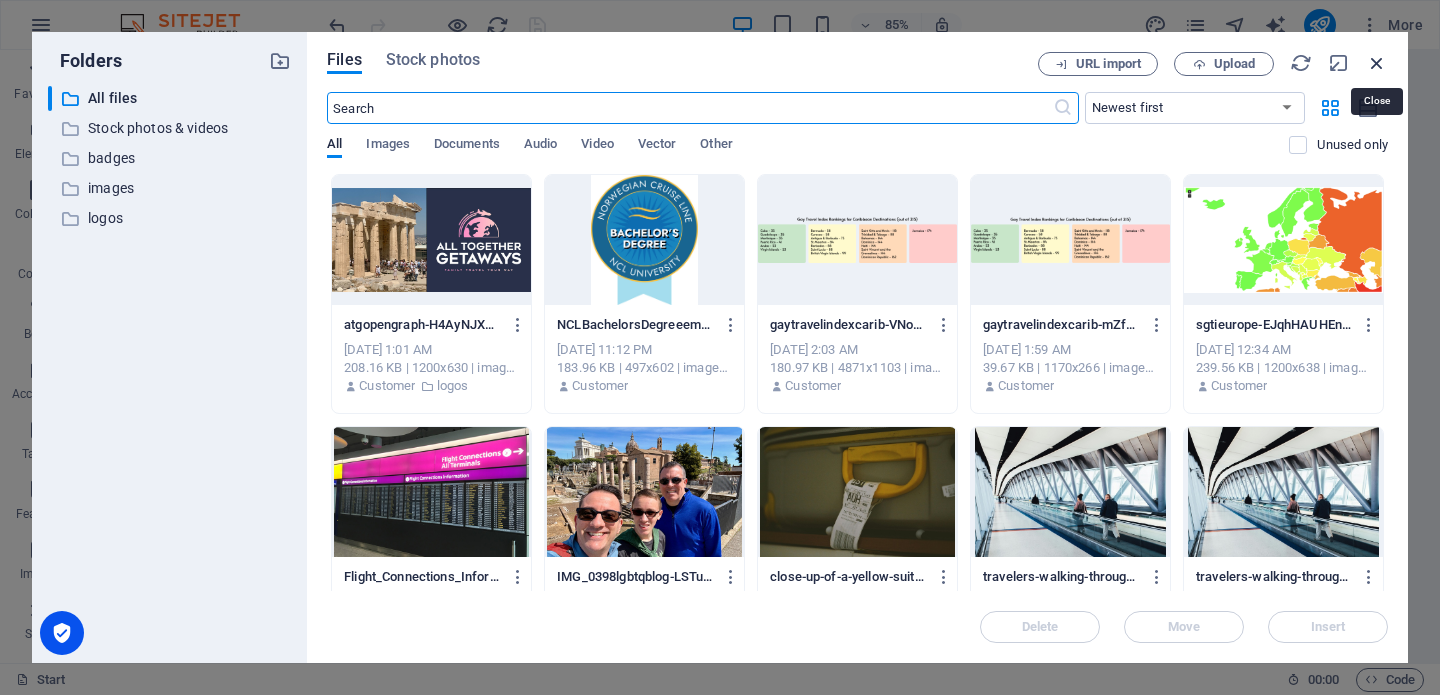 click at bounding box center [1377, 63] 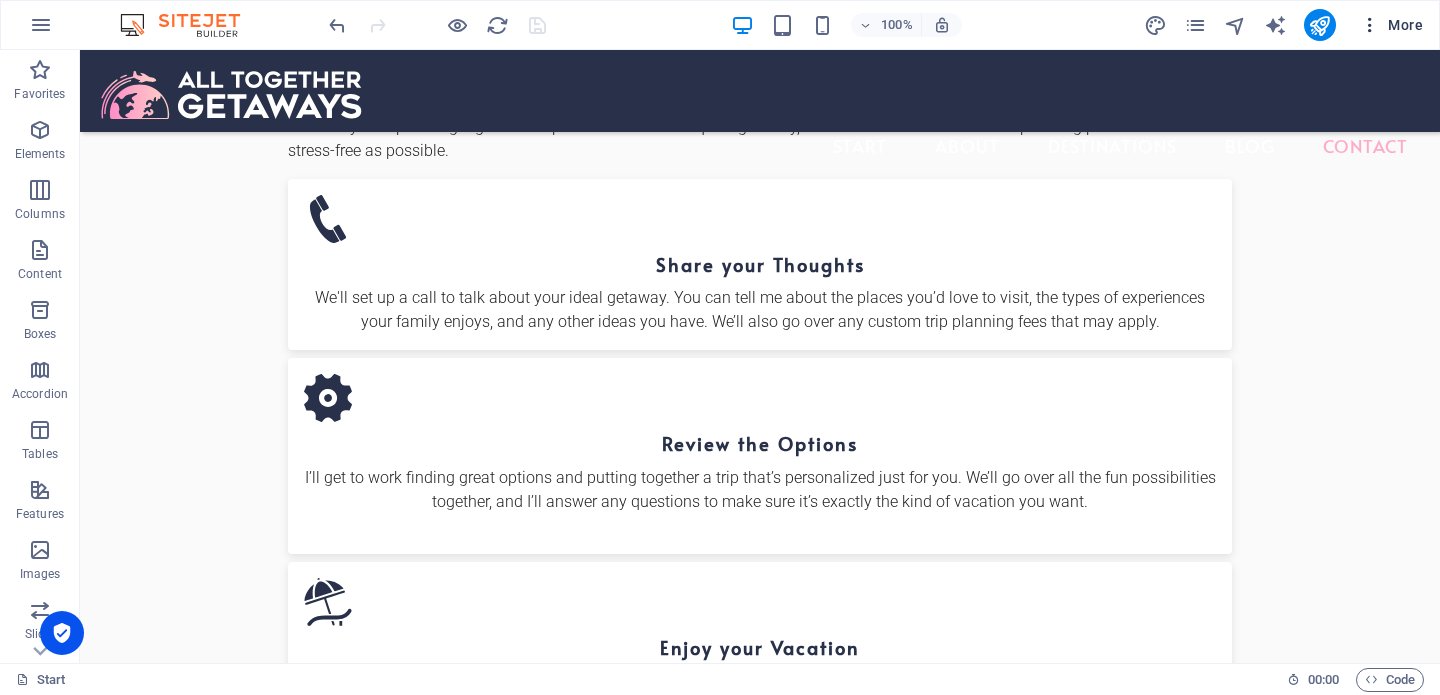 click on "More" at bounding box center [1391, 25] 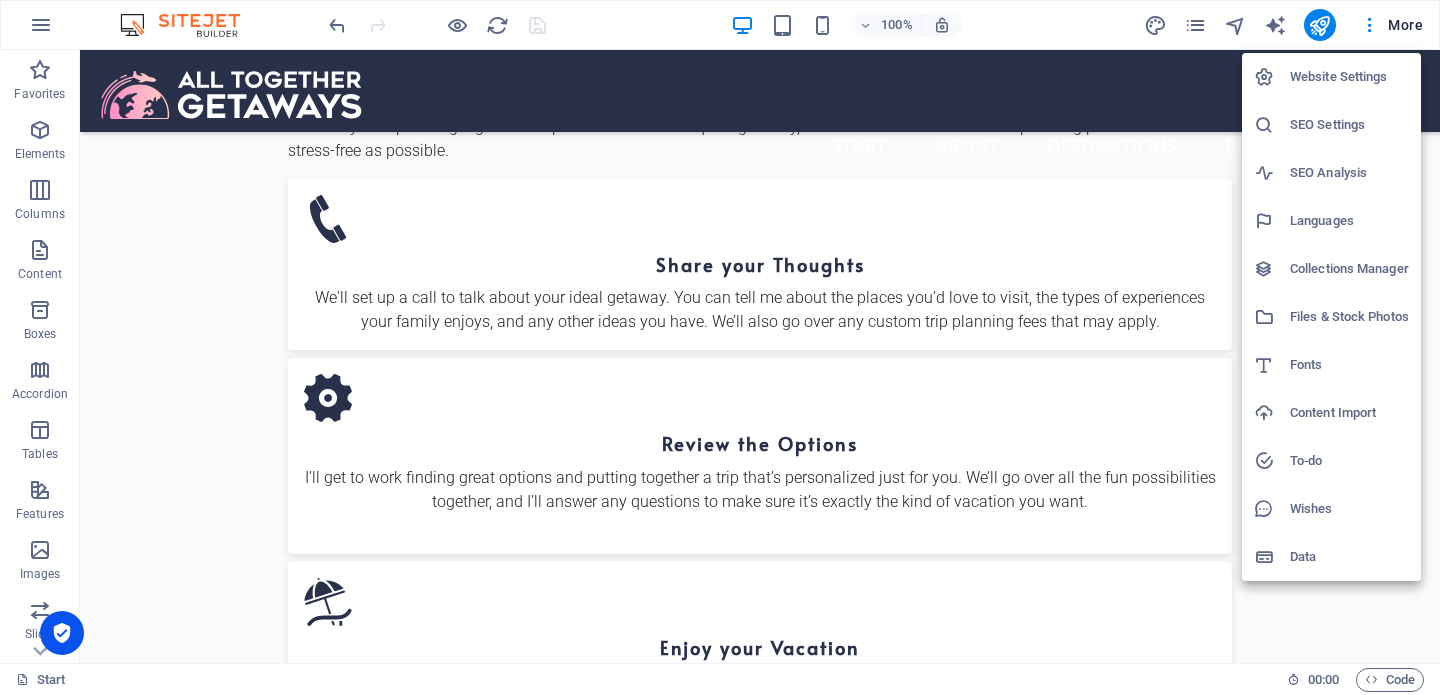 click on "Data" at bounding box center [1349, 557] 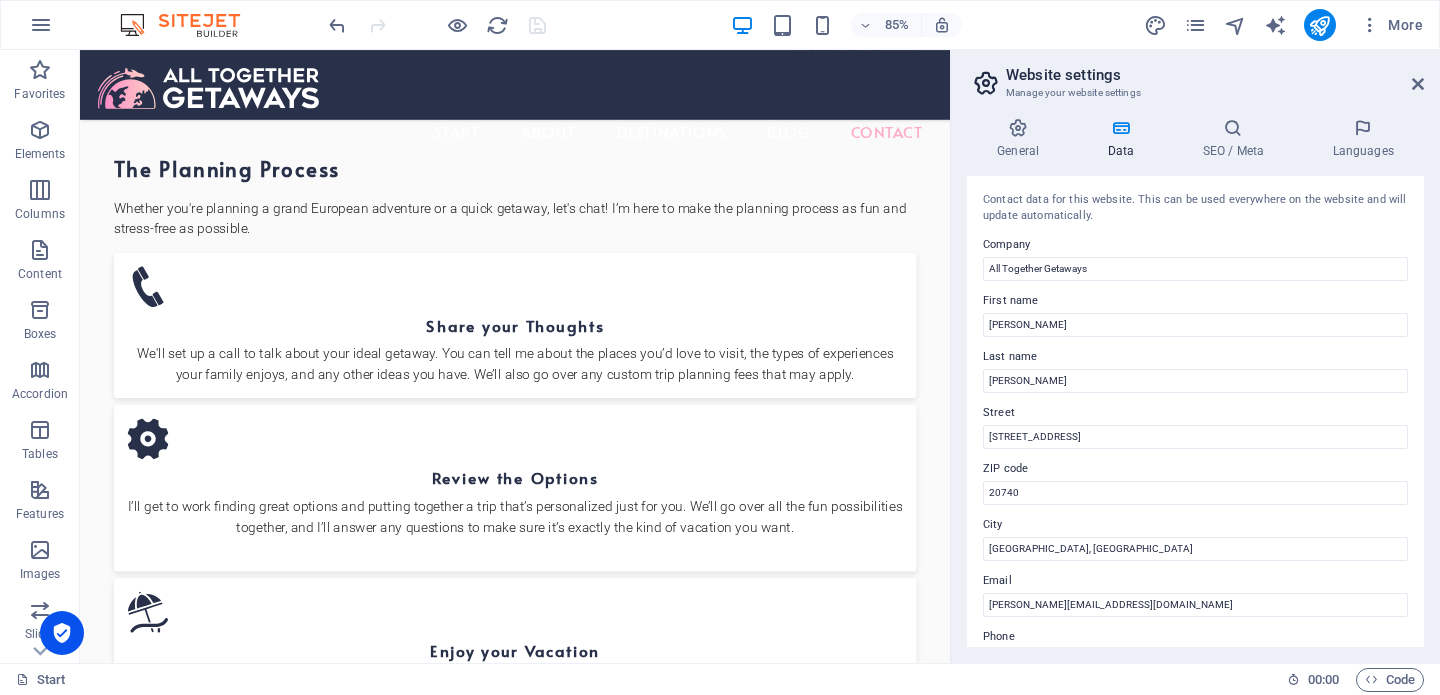 click on "Website settings Manage your website settings  General  Data  SEO / Meta  Languages Website name All Together Getaways Logo Drag files here, click to choose files or select files from Files or our free stock photos & videos Select files from the file manager, stock photos, or upload file(s) Upload Favicon Set the favicon of your website here. A favicon is a small icon shown in the browser tab next to your website title. It helps visitors identify your website. Drag files here, click to choose files or select files from Files or our free stock photos & videos Select files from the file manager, stock photos, or upload file(s) Upload Preview Image (Open Graph) This image will be shown when the website is shared on social networks Drag files here, click to choose files or select files from Files or our free stock photos & videos Select files from the file manager, stock photos, or upload file(s) Upload Contact data for this website. This can be used everywhere on the website and will update automatically. Street" at bounding box center [1195, 356] 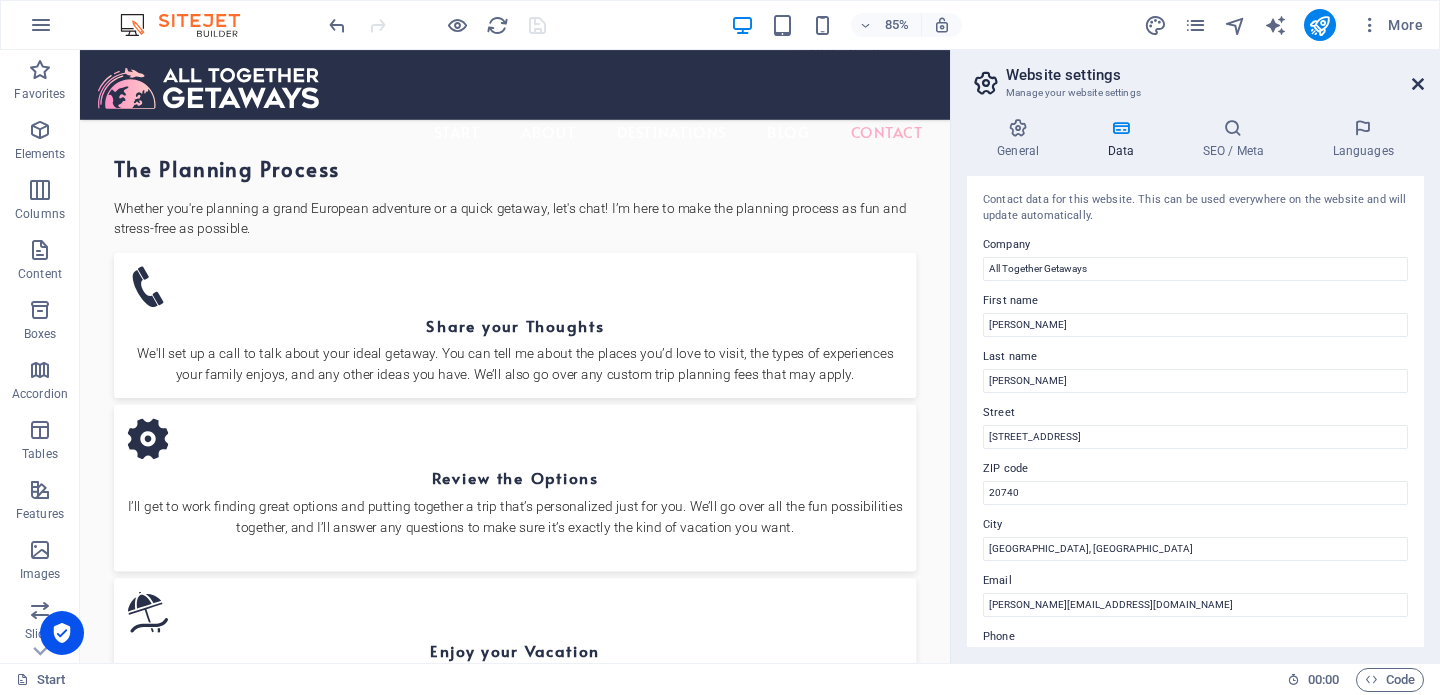 click at bounding box center [1418, 84] 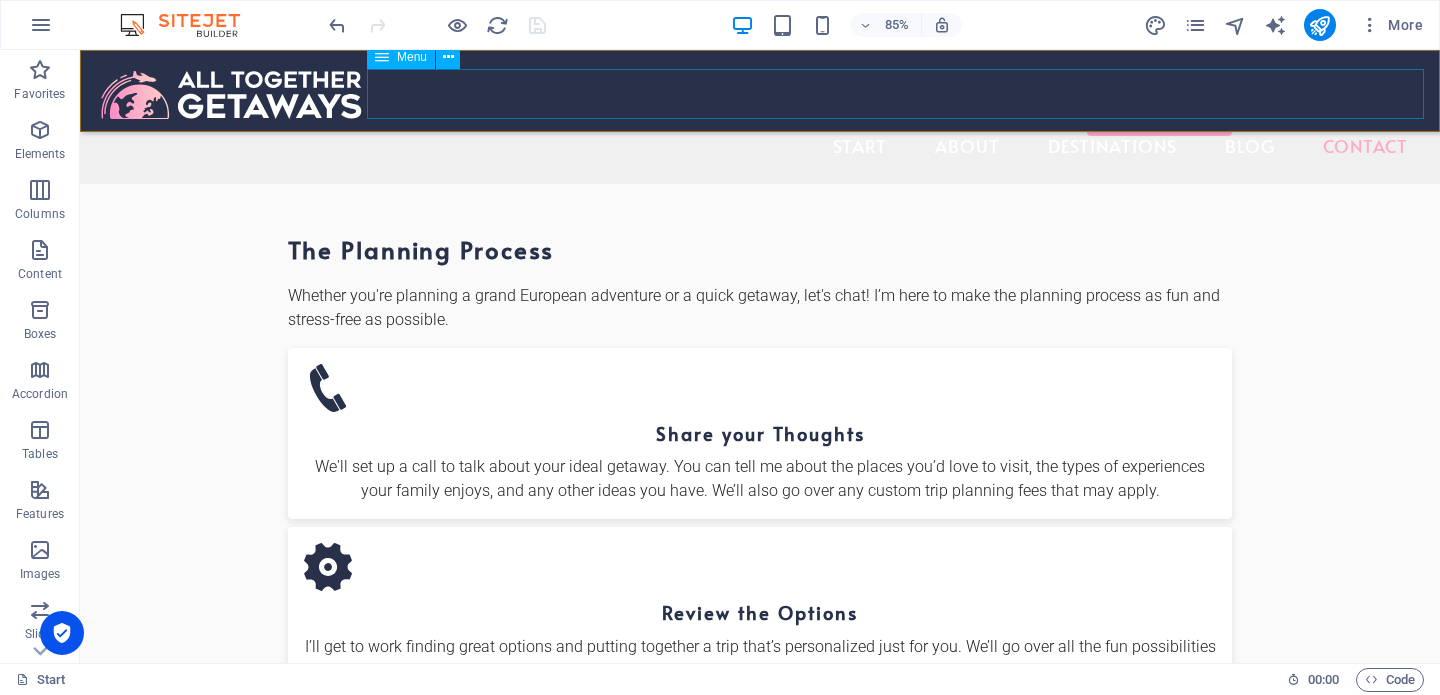 scroll, scrollTop: 4213, scrollLeft: 0, axis: vertical 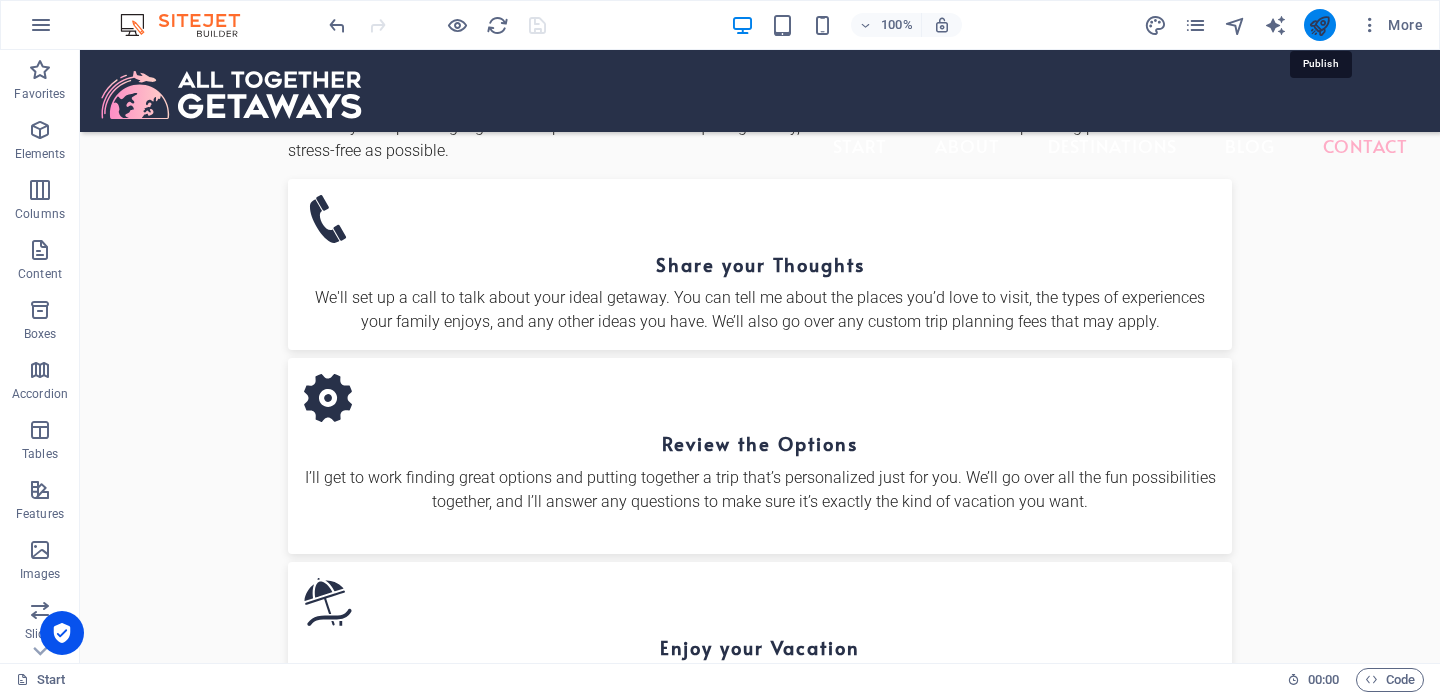 click at bounding box center [1319, 25] 